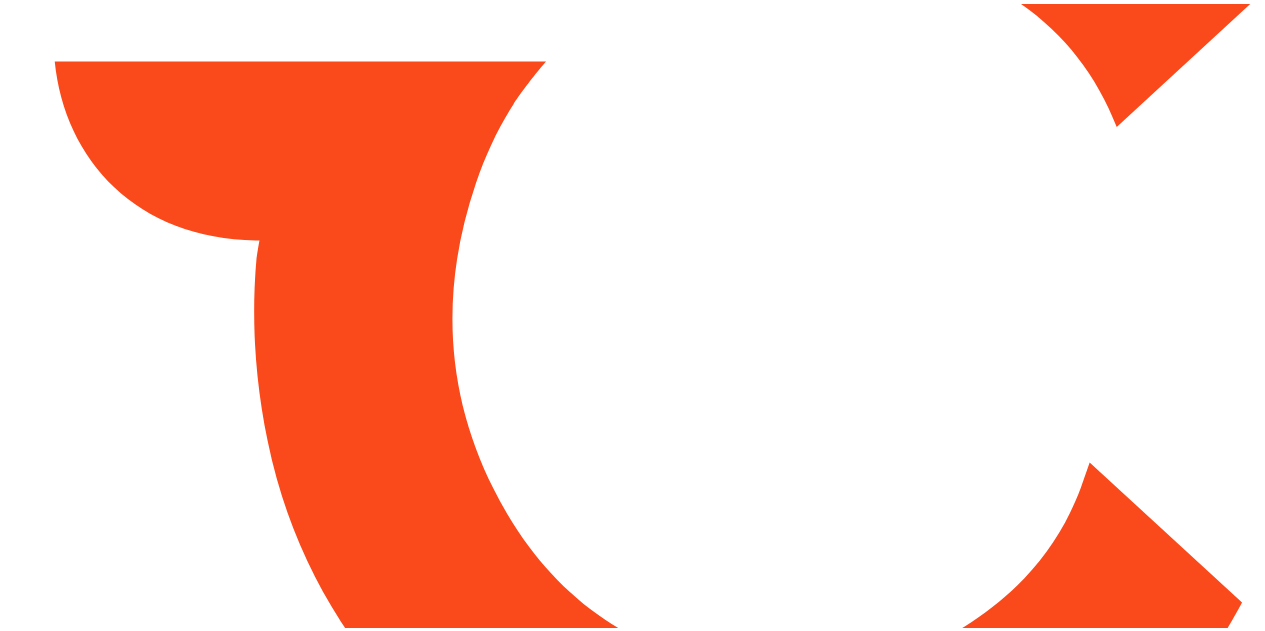 scroll, scrollTop: 0, scrollLeft: 0, axis: both 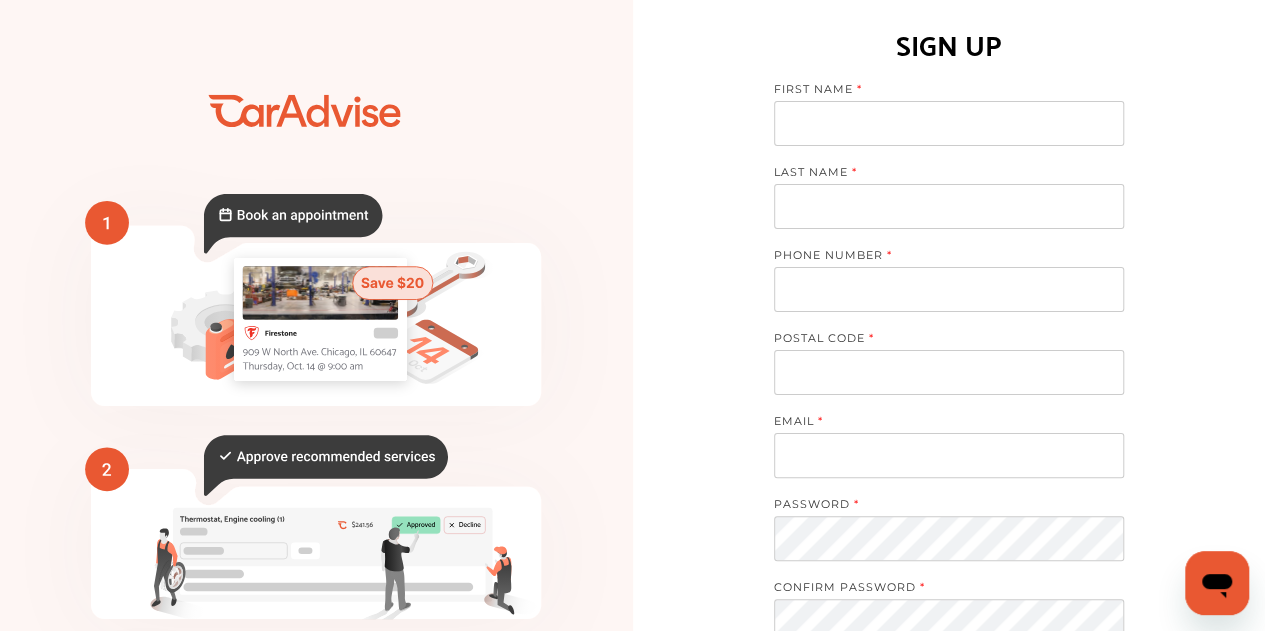 click at bounding box center (949, 123) 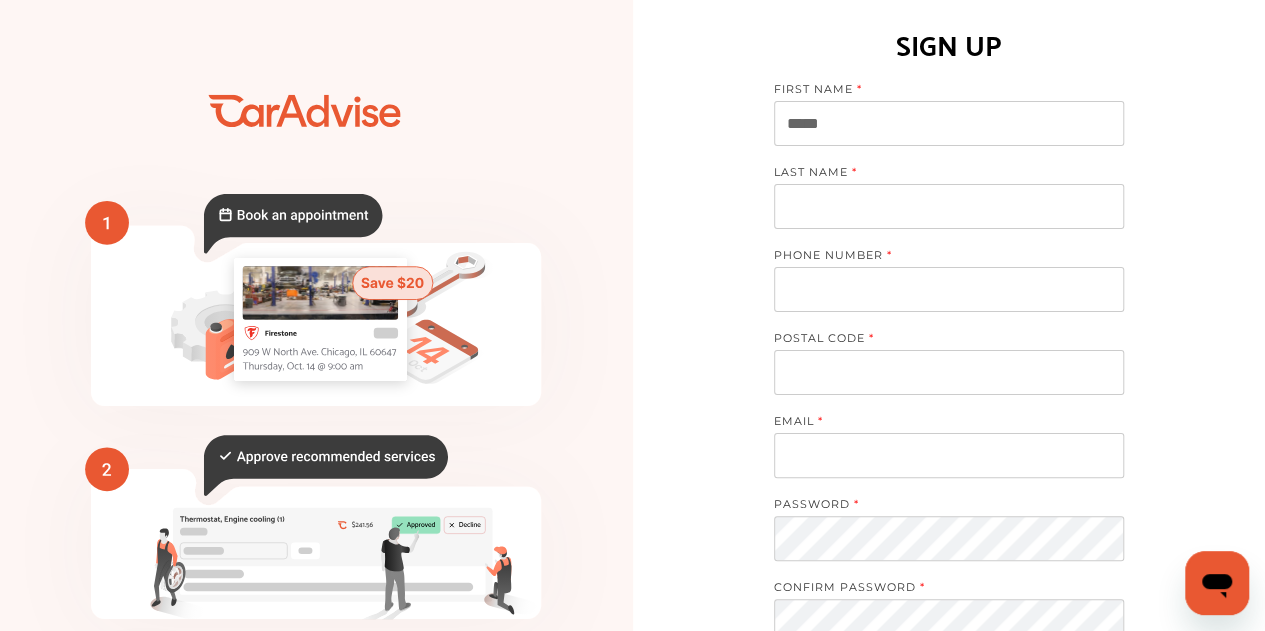 type on "*****" 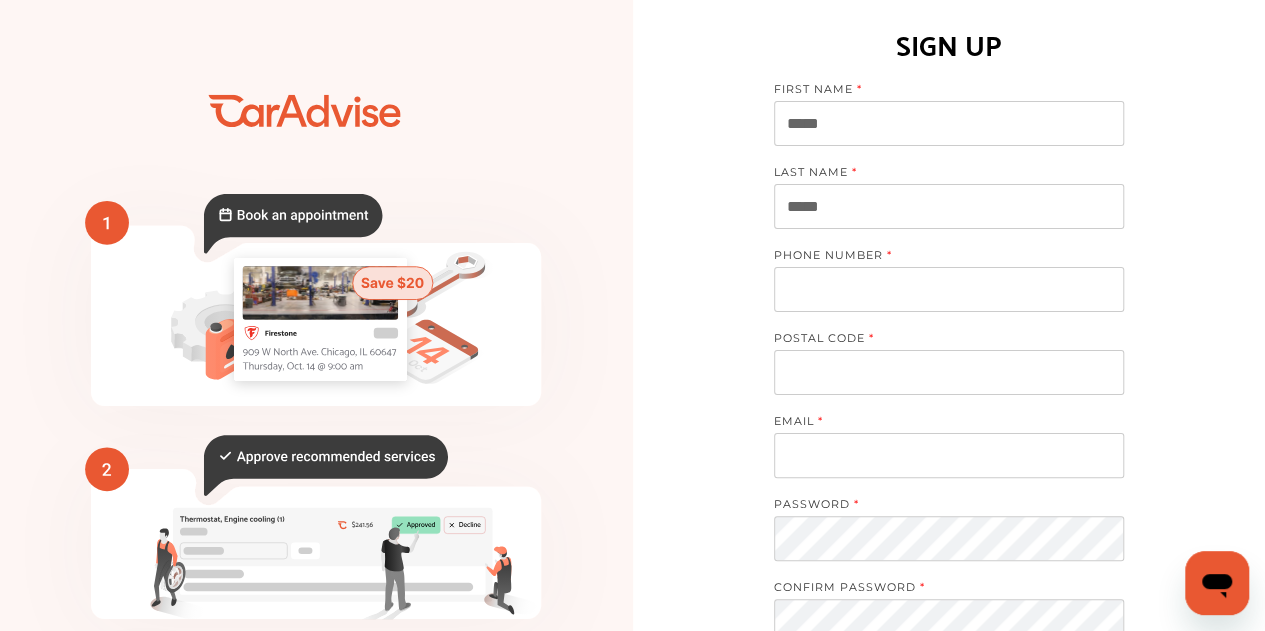 type on "*****" 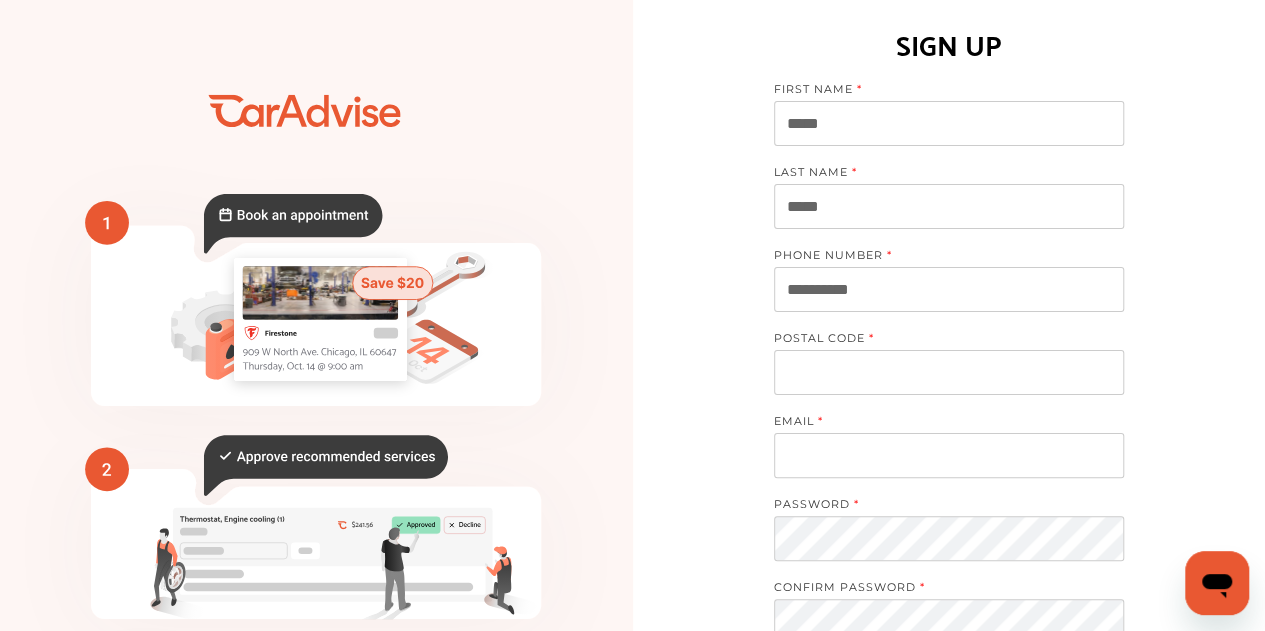 type on "**********" 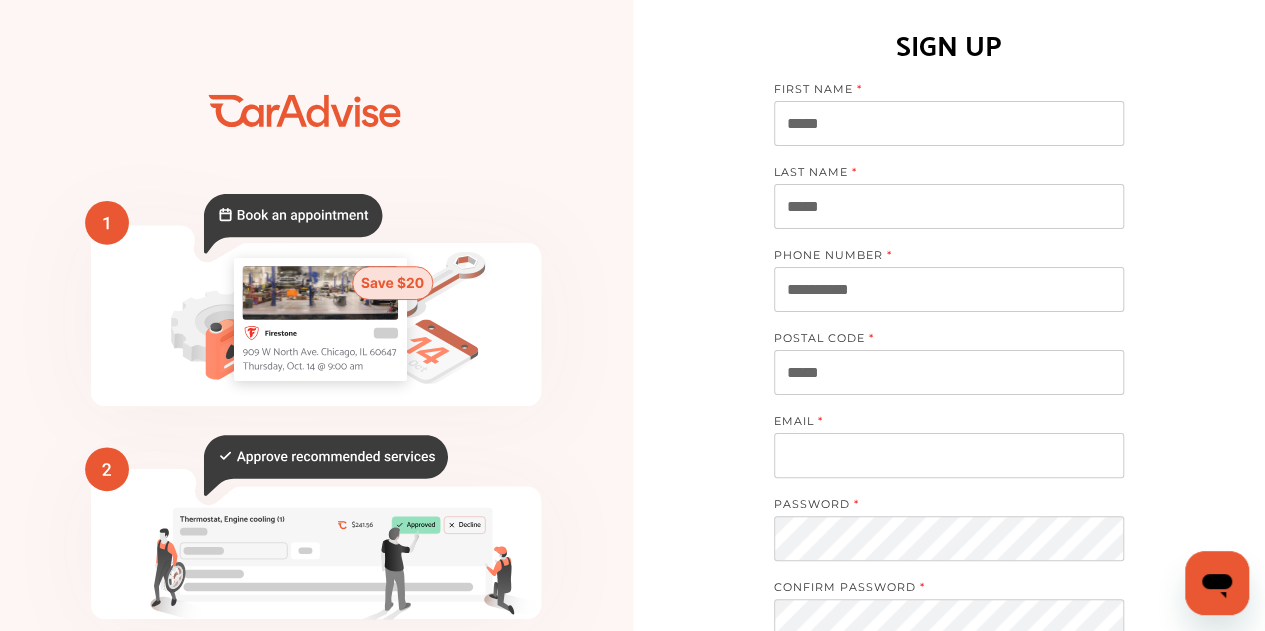 type on "*****" 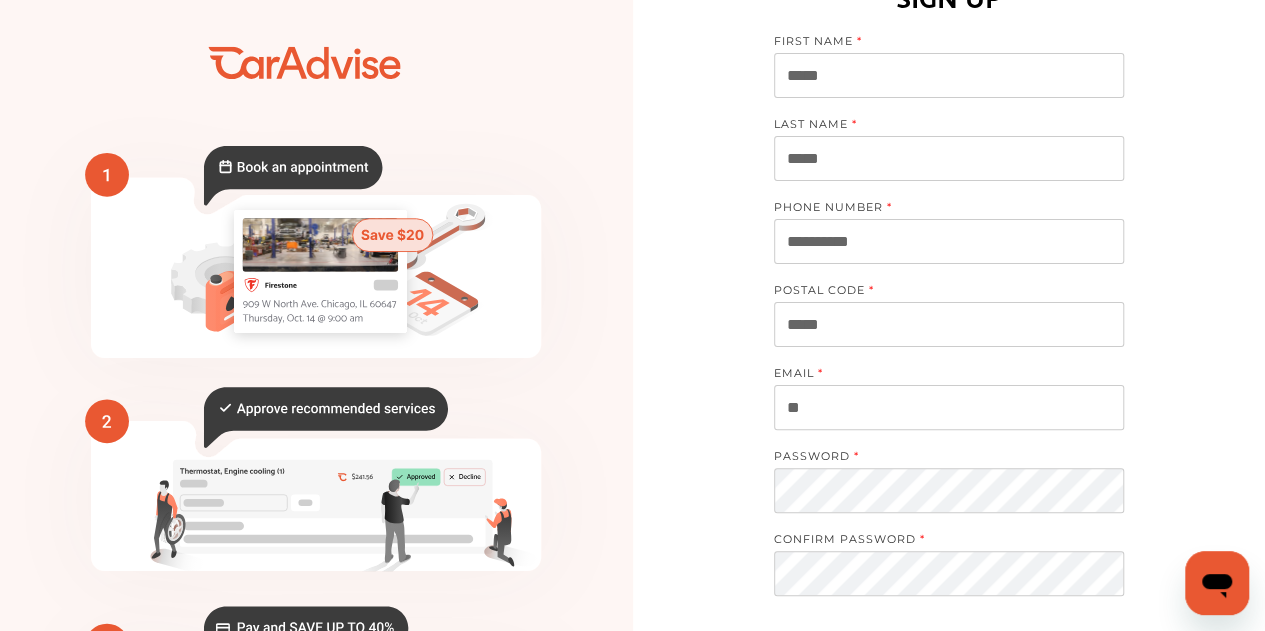 scroll, scrollTop: 54, scrollLeft: 0, axis: vertical 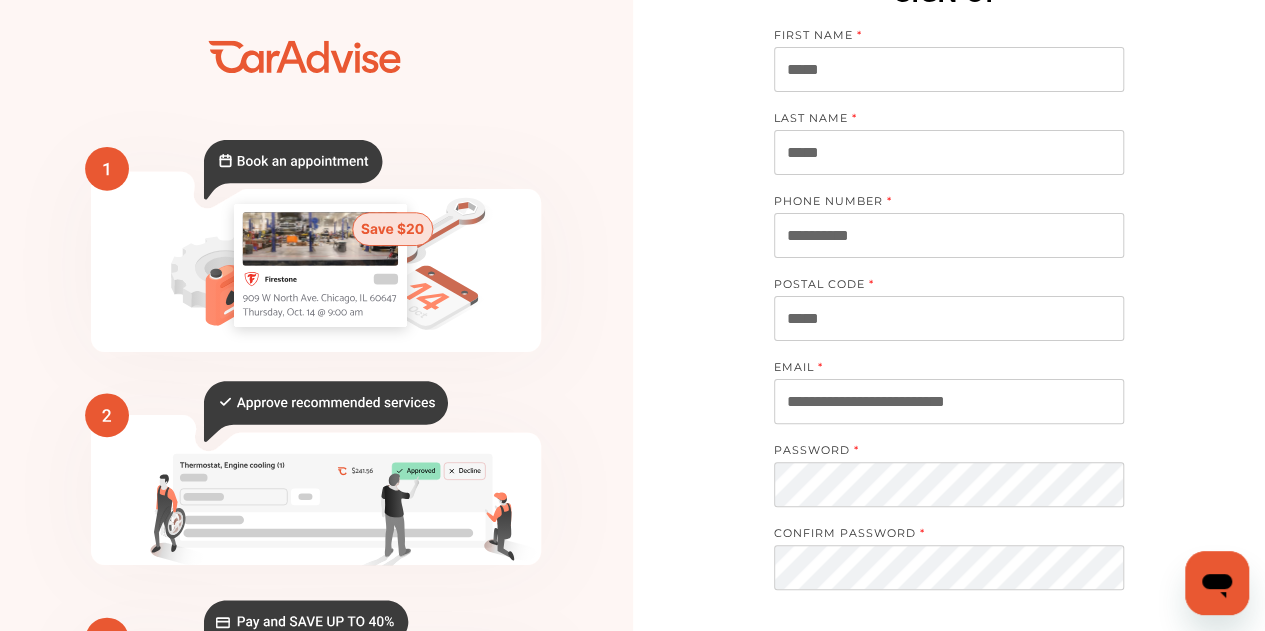 type on "**********" 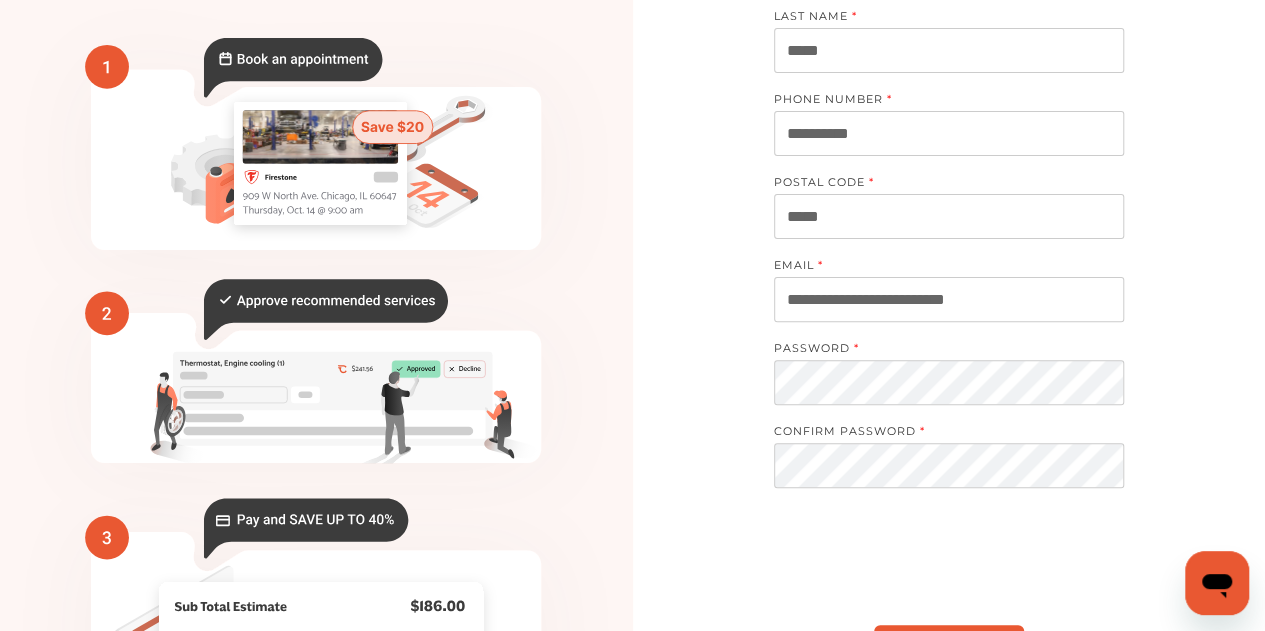 scroll, scrollTop: 277, scrollLeft: 0, axis: vertical 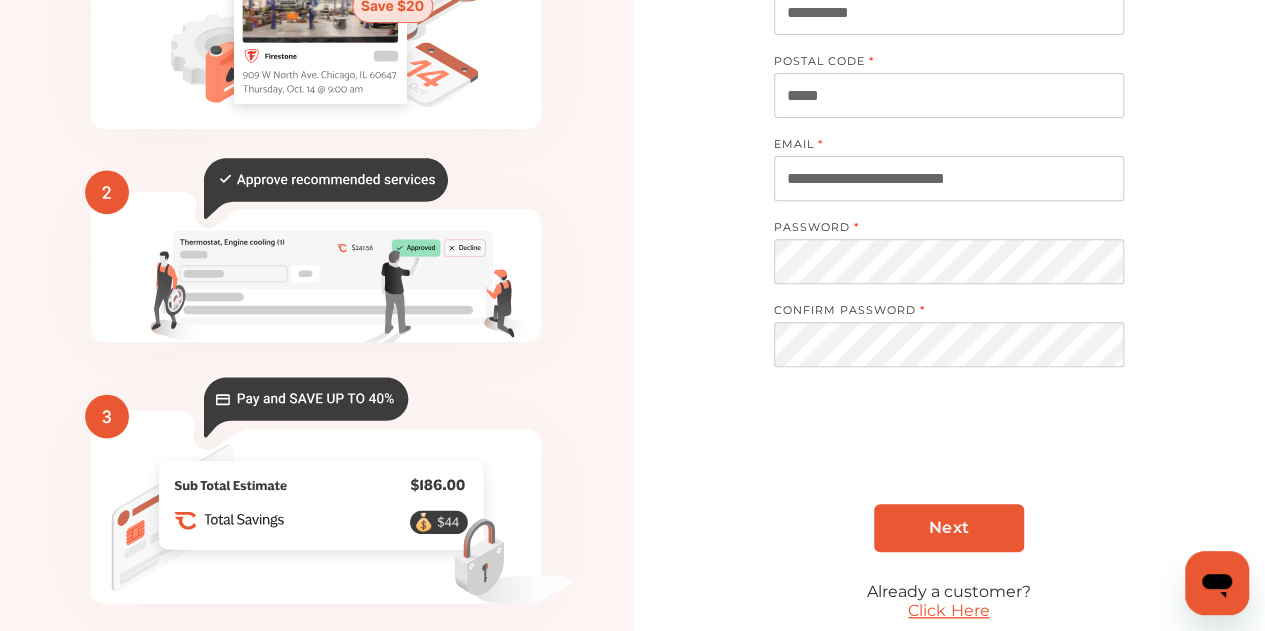 click on "Next" at bounding box center [948, 527] 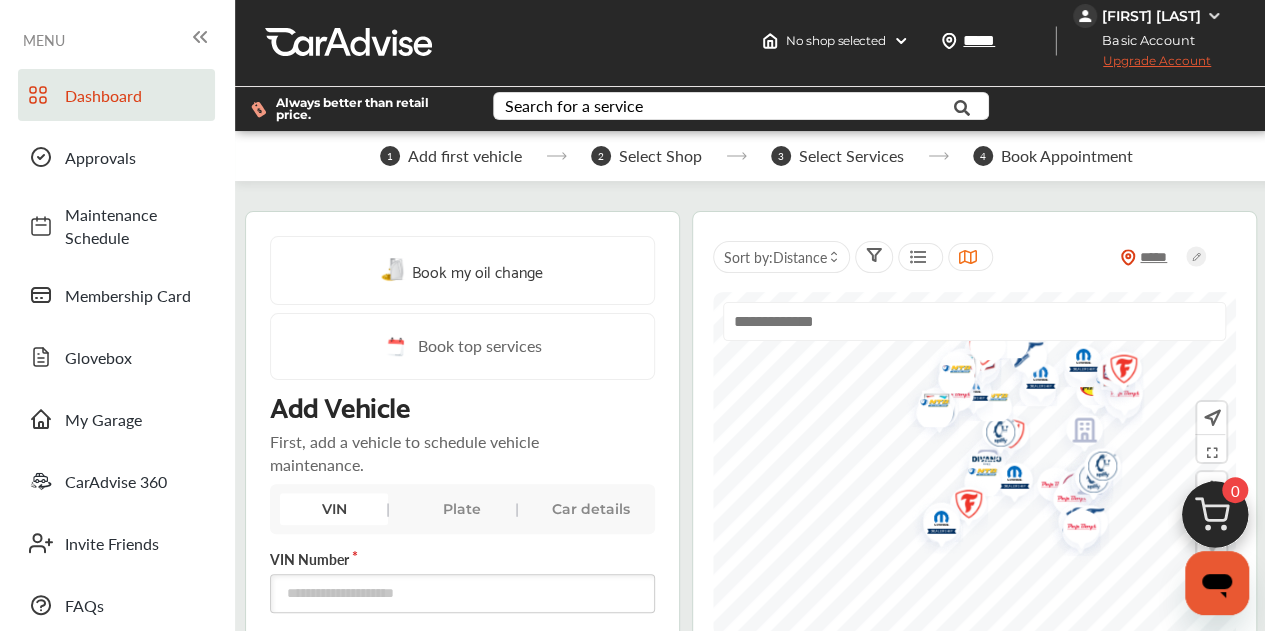 scroll, scrollTop: 0, scrollLeft: 0, axis: both 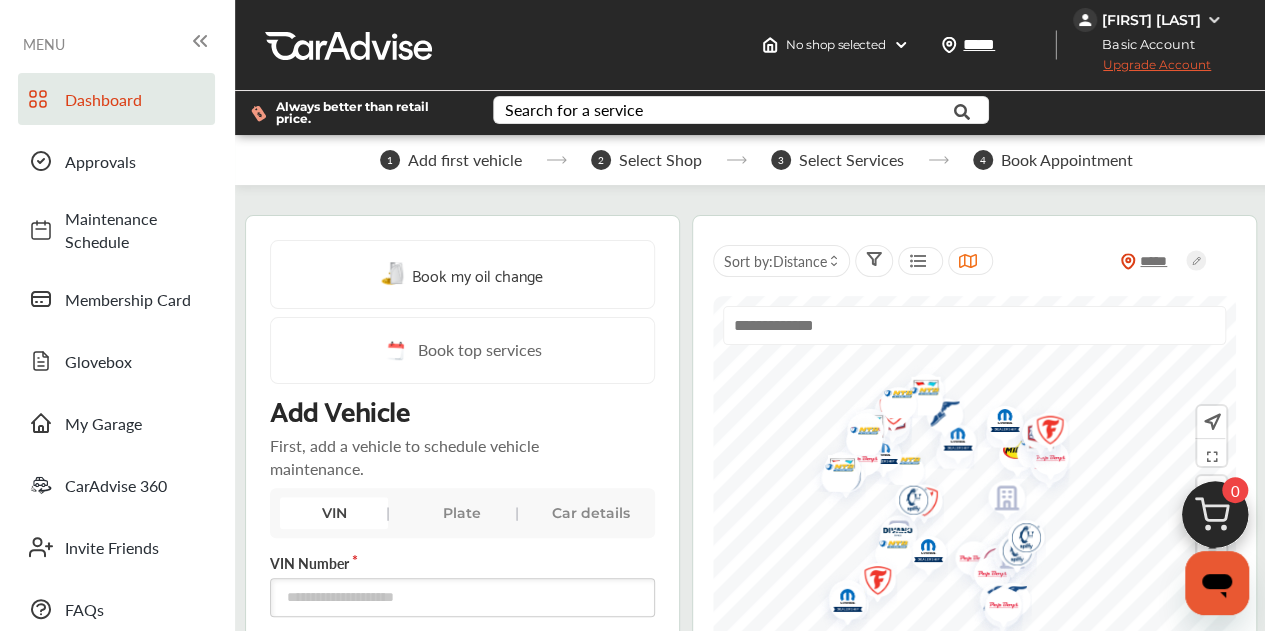 drag, startPoint x: 1039, startPoint y: 396, endPoint x: 820, endPoint y: 525, distance: 254.16924 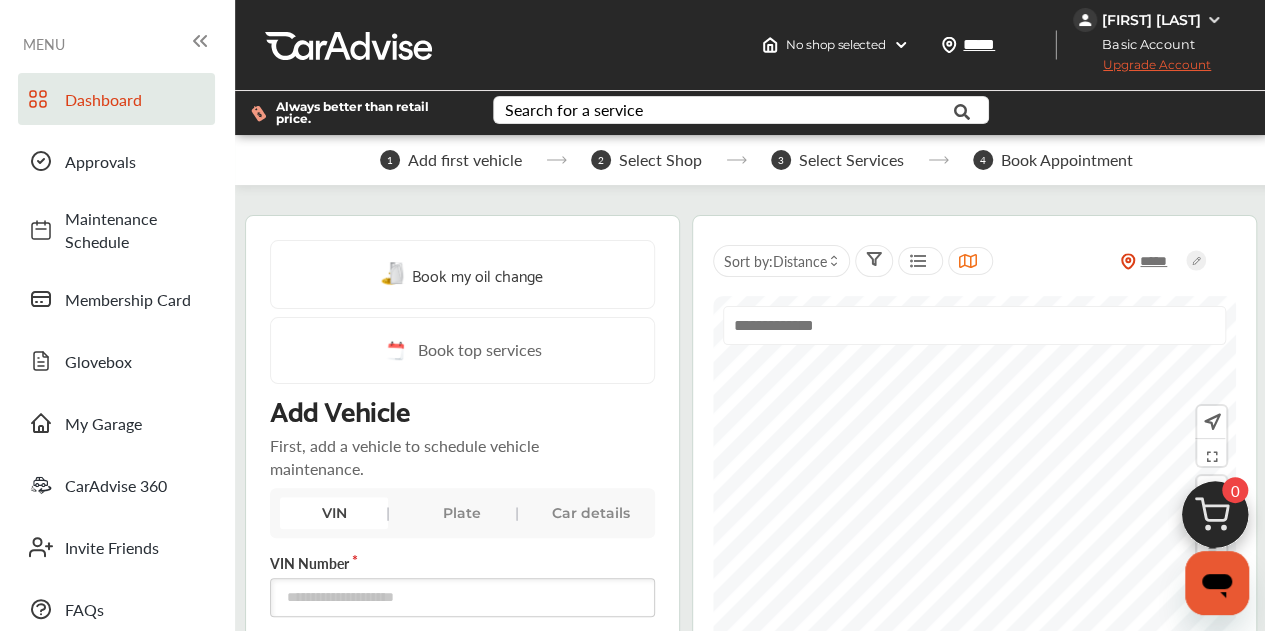 click at bounding box center (974, 325) 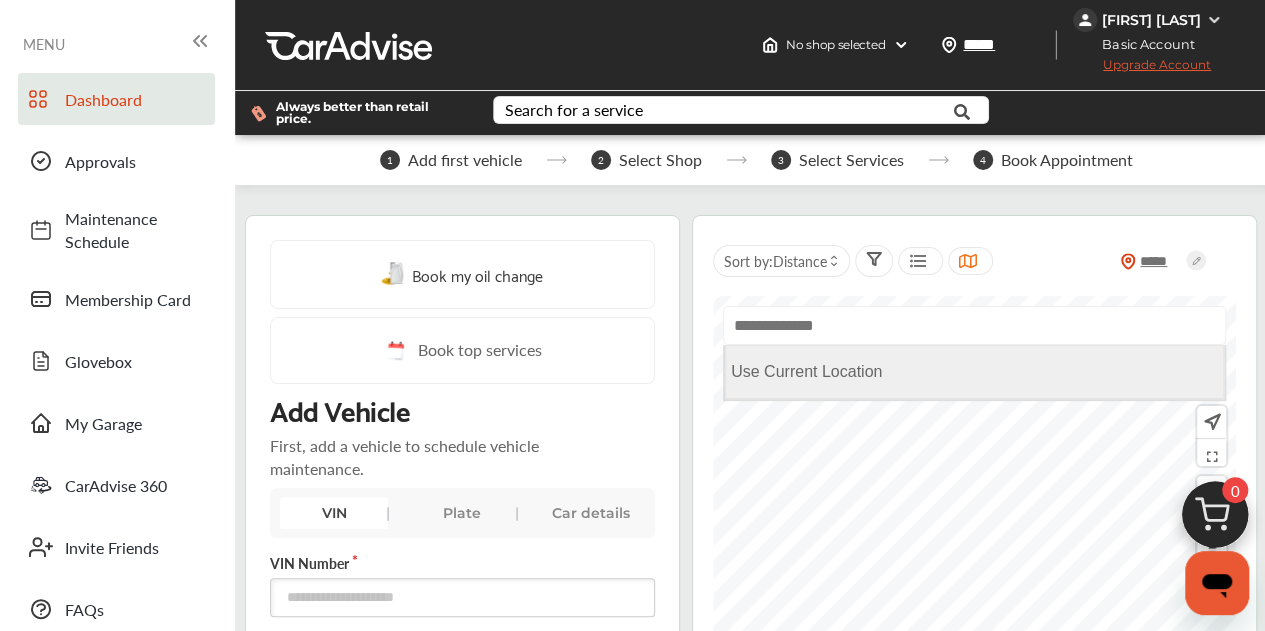 click on "Use Current Location" at bounding box center (974, 372) 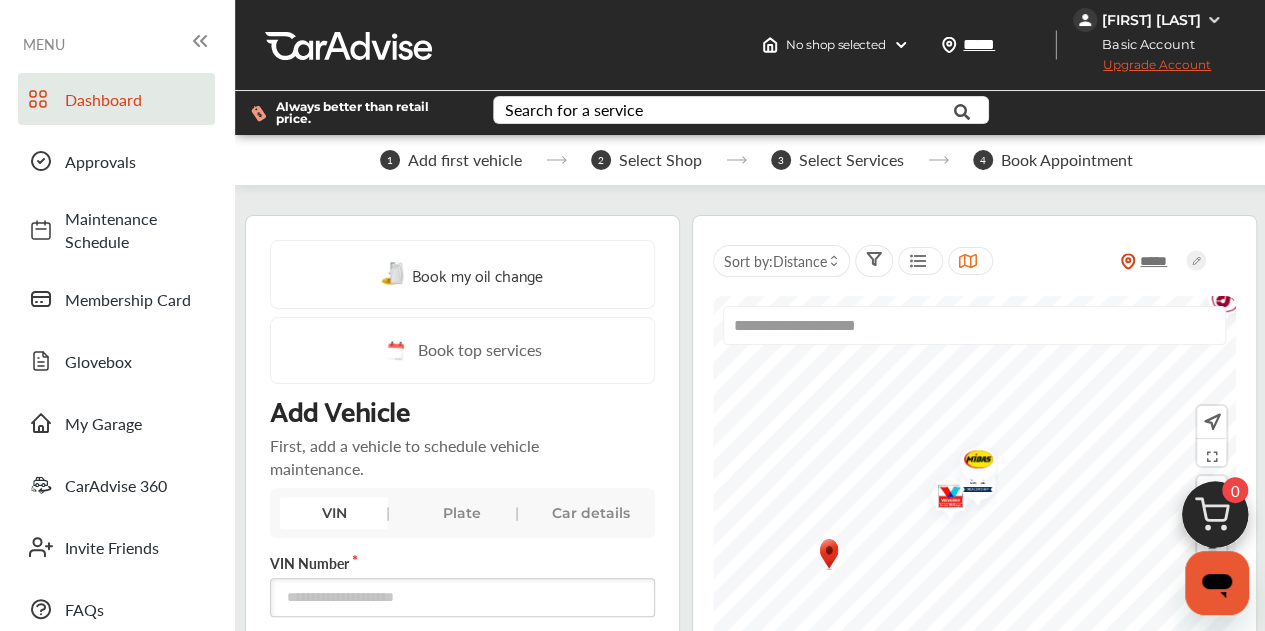 drag, startPoint x: 880, startPoint y: 432, endPoint x: 990, endPoint y: 541, distance: 154.858 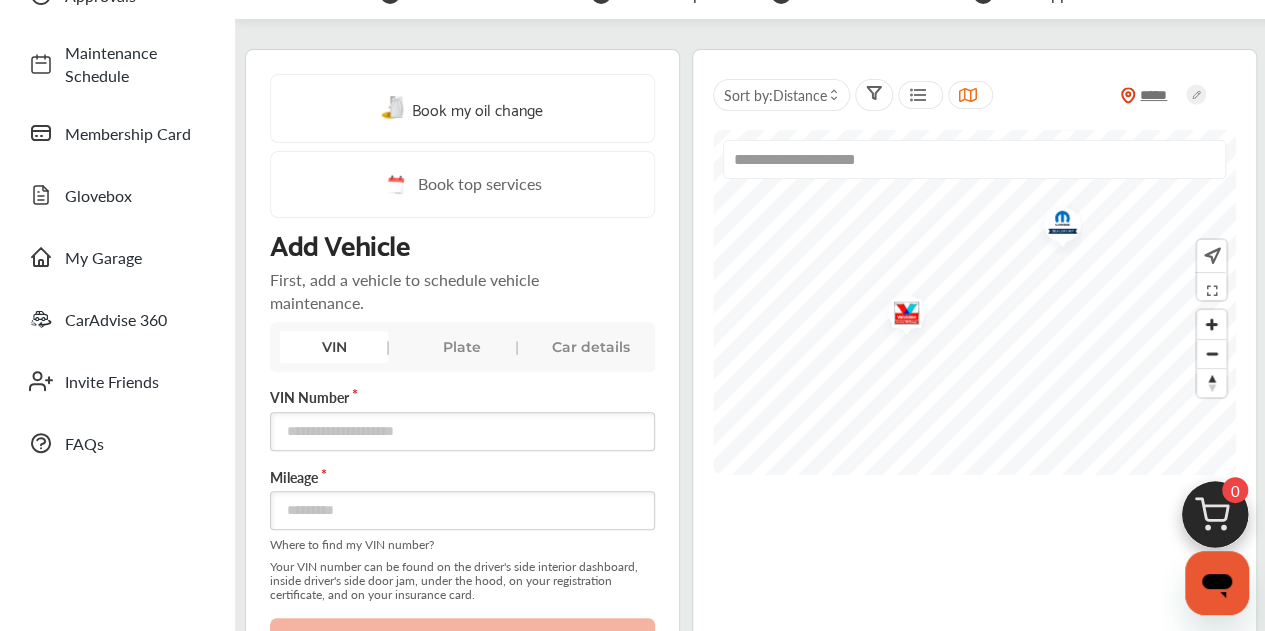 scroll, scrollTop: 200, scrollLeft: 0, axis: vertical 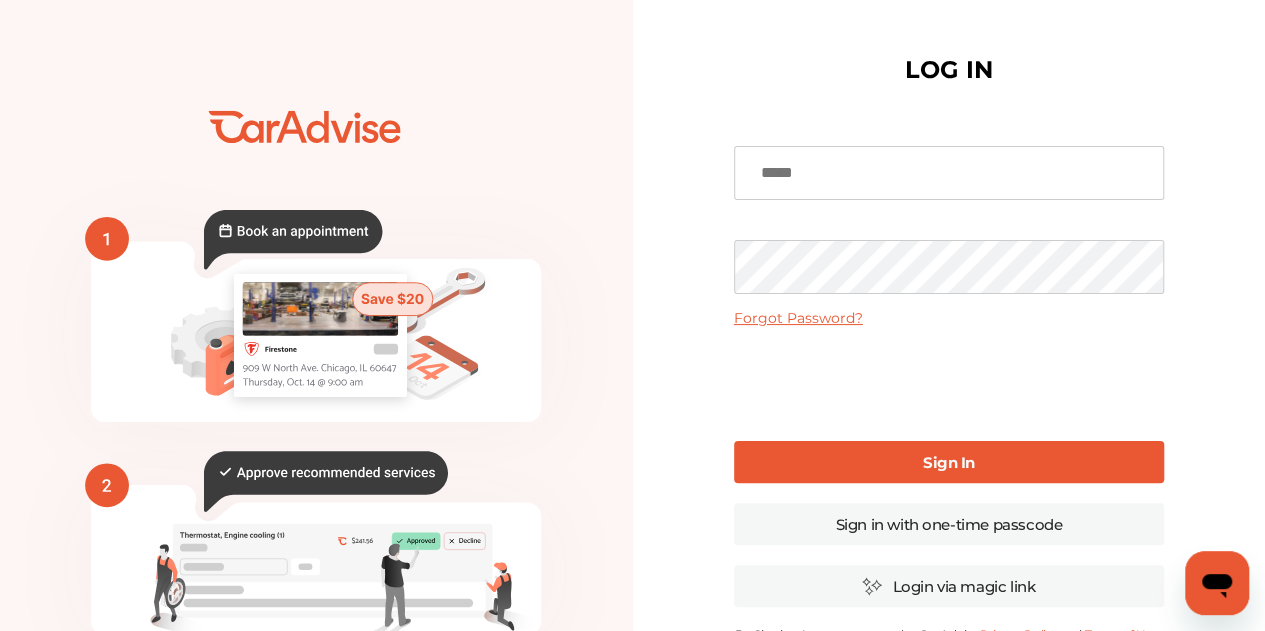 click at bounding box center (949, 173) 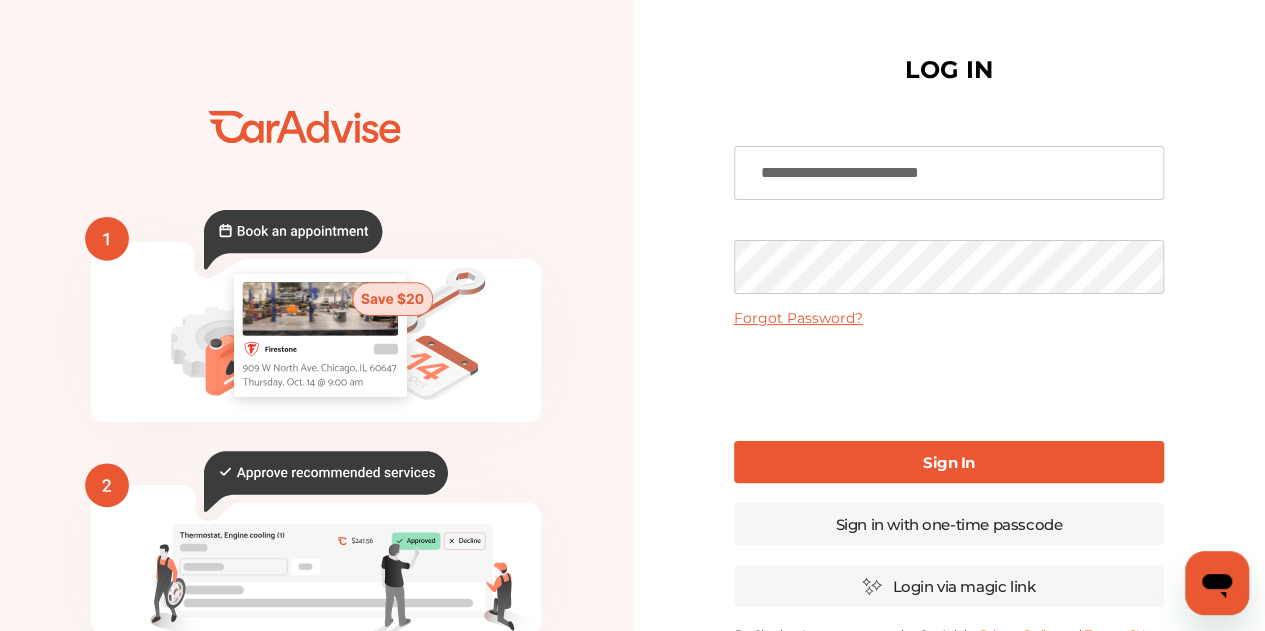 type on "**********" 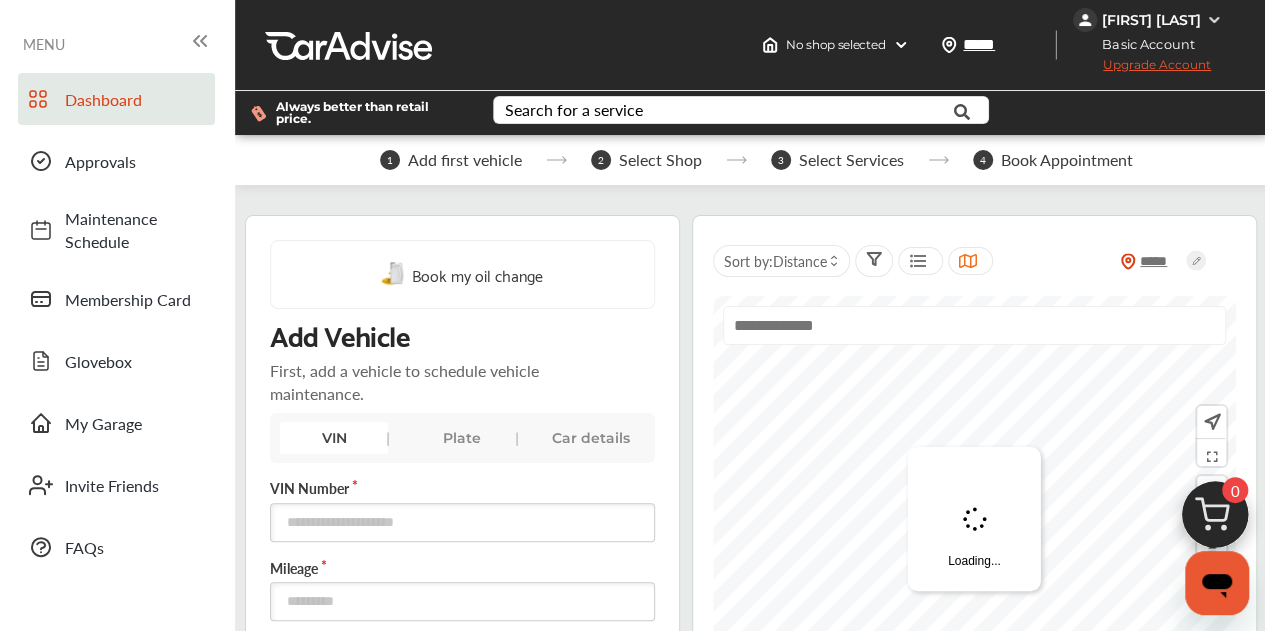 type on "*****" 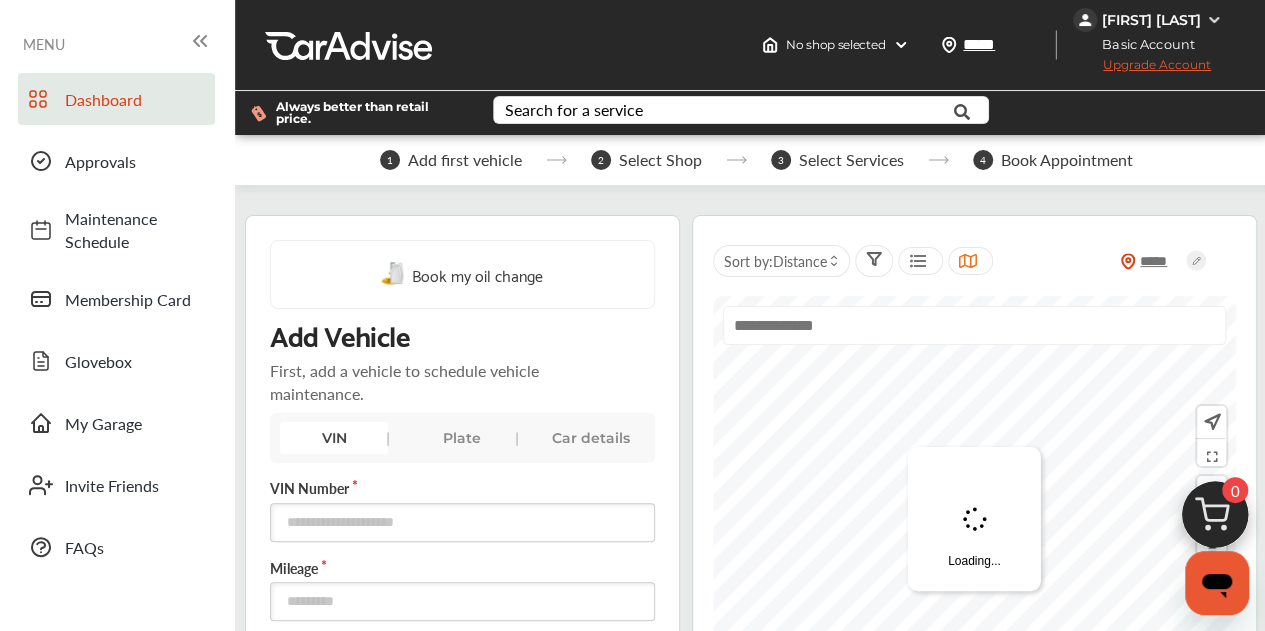 type on "*****" 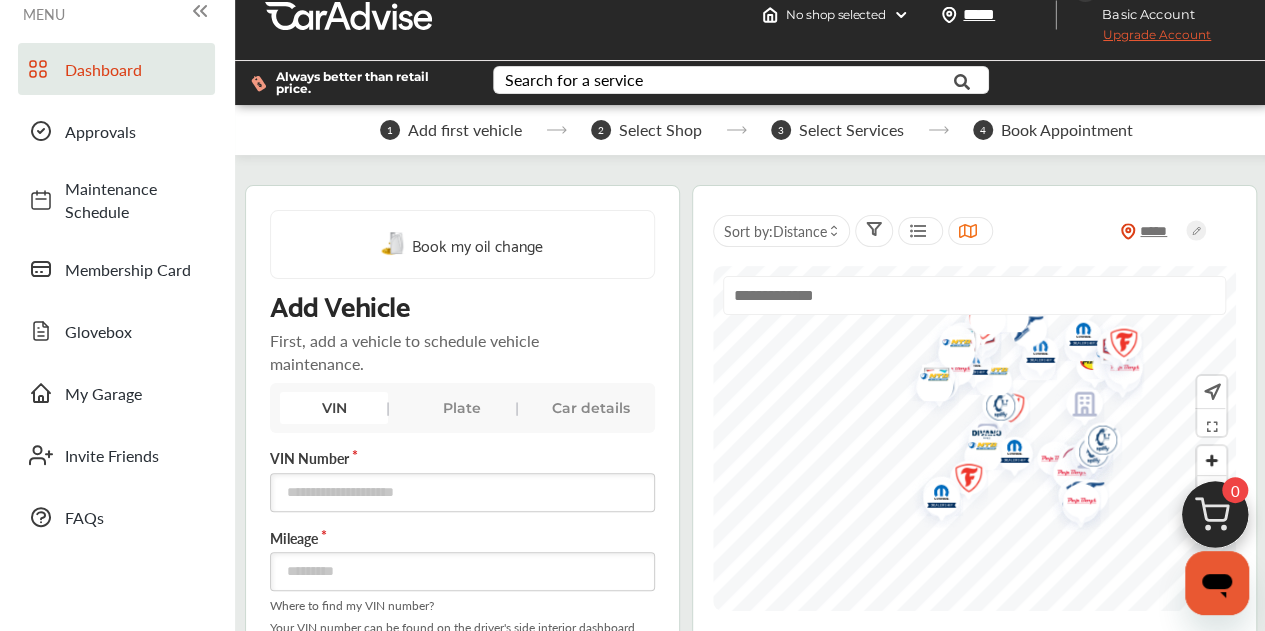 scroll, scrollTop: 0, scrollLeft: 0, axis: both 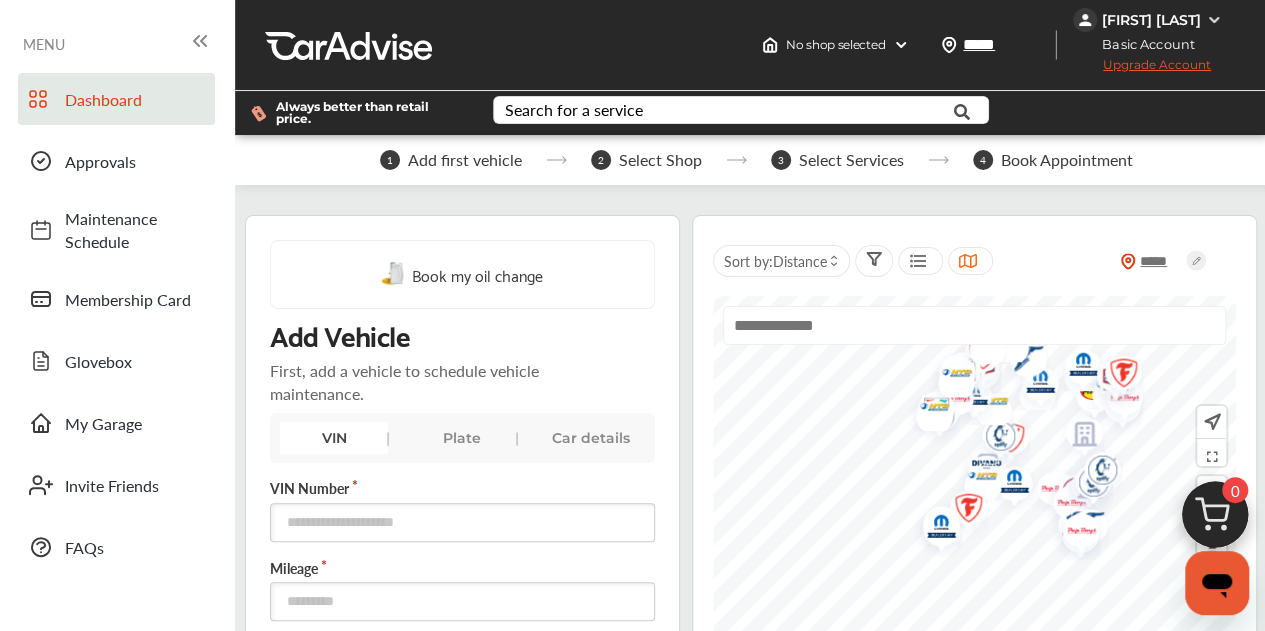 click on "[FIRST] [LAST]" at bounding box center [1151, 20] 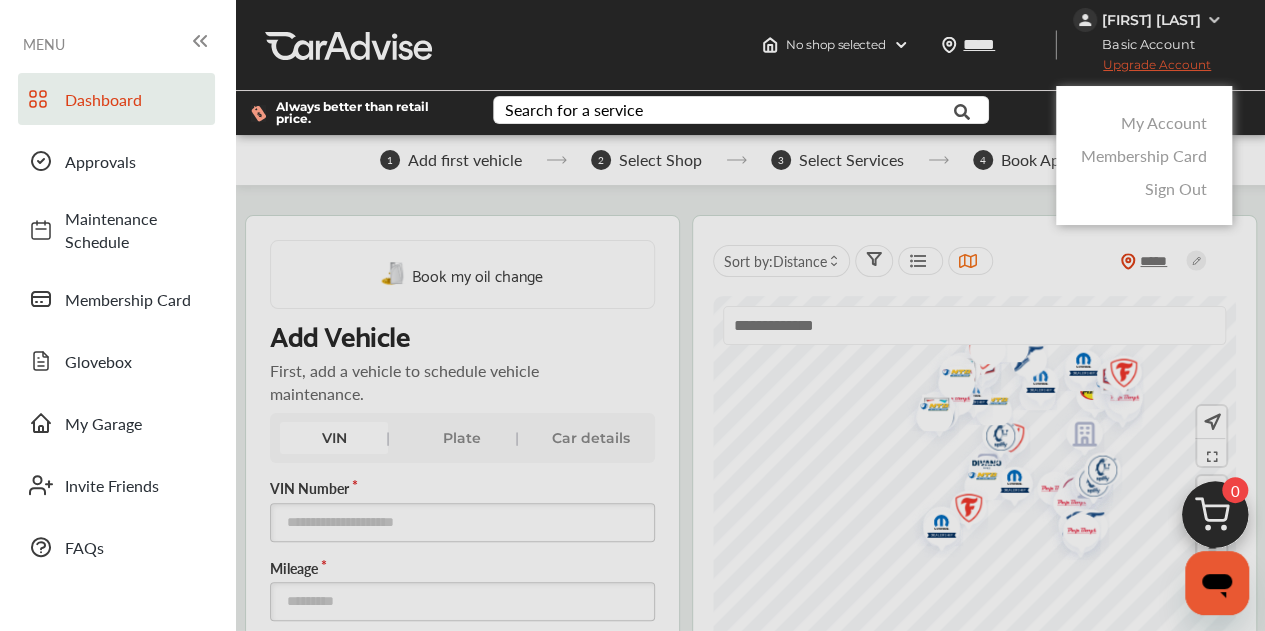 click on "Membership Card" at bounding box center (1144, 155) 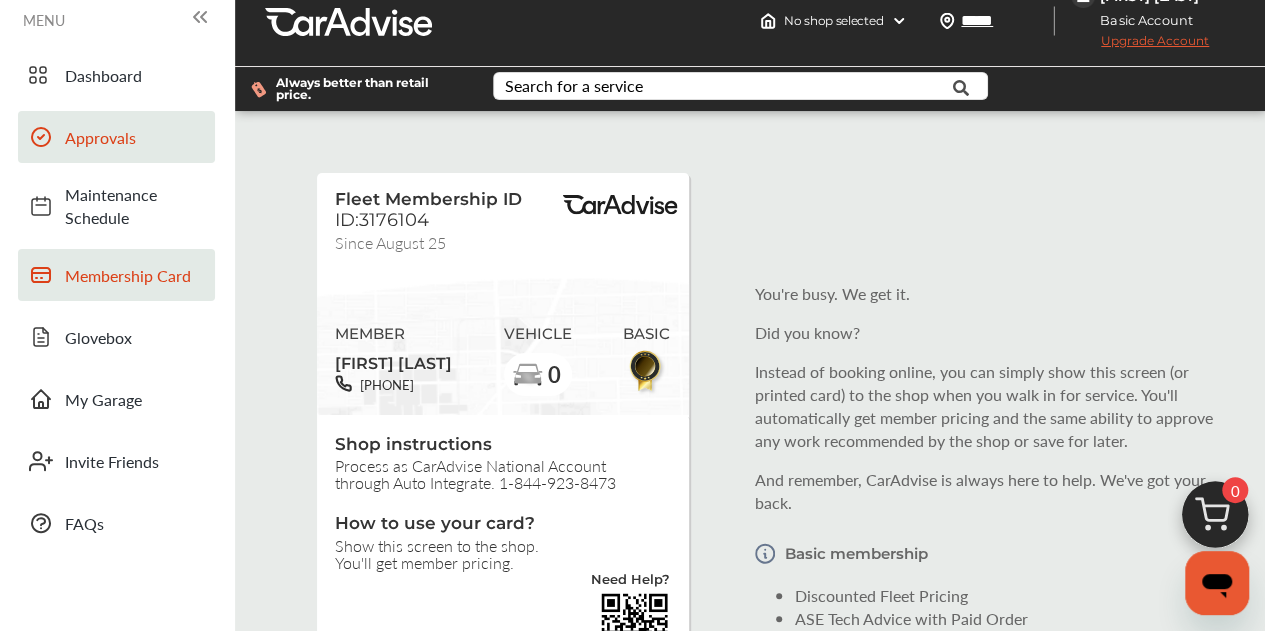 scroll, scrollTop: 0, scrollLeft: 0, axis: both 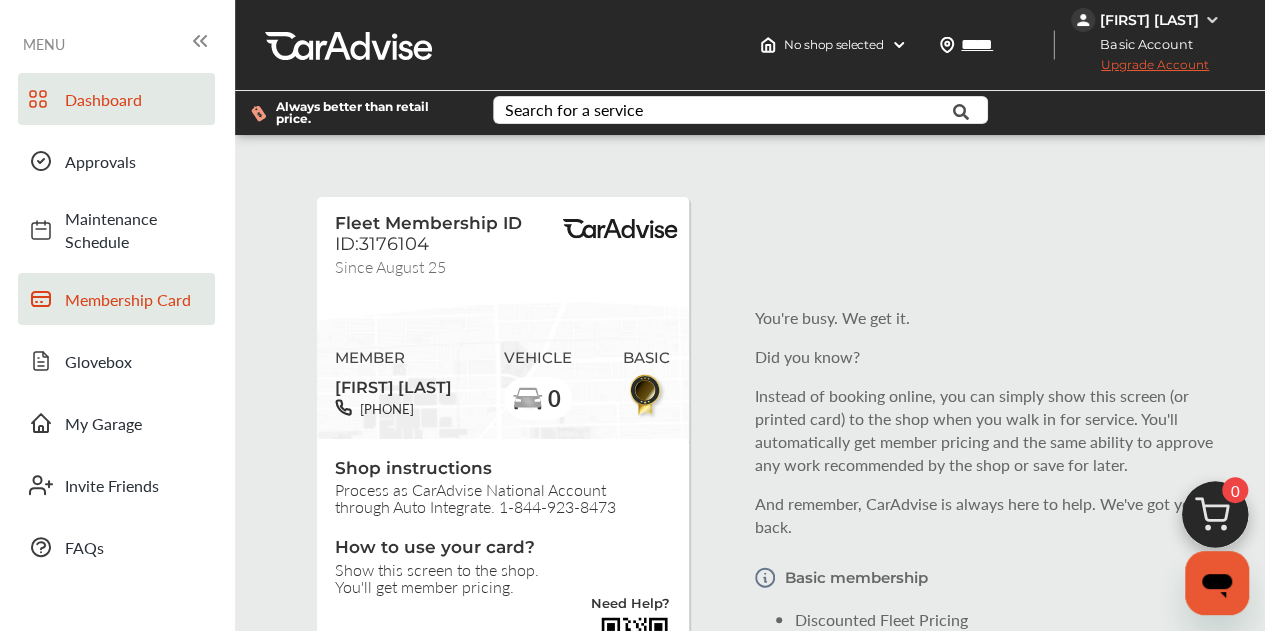 click on "Dashboard" at bounding box center (135, 99) 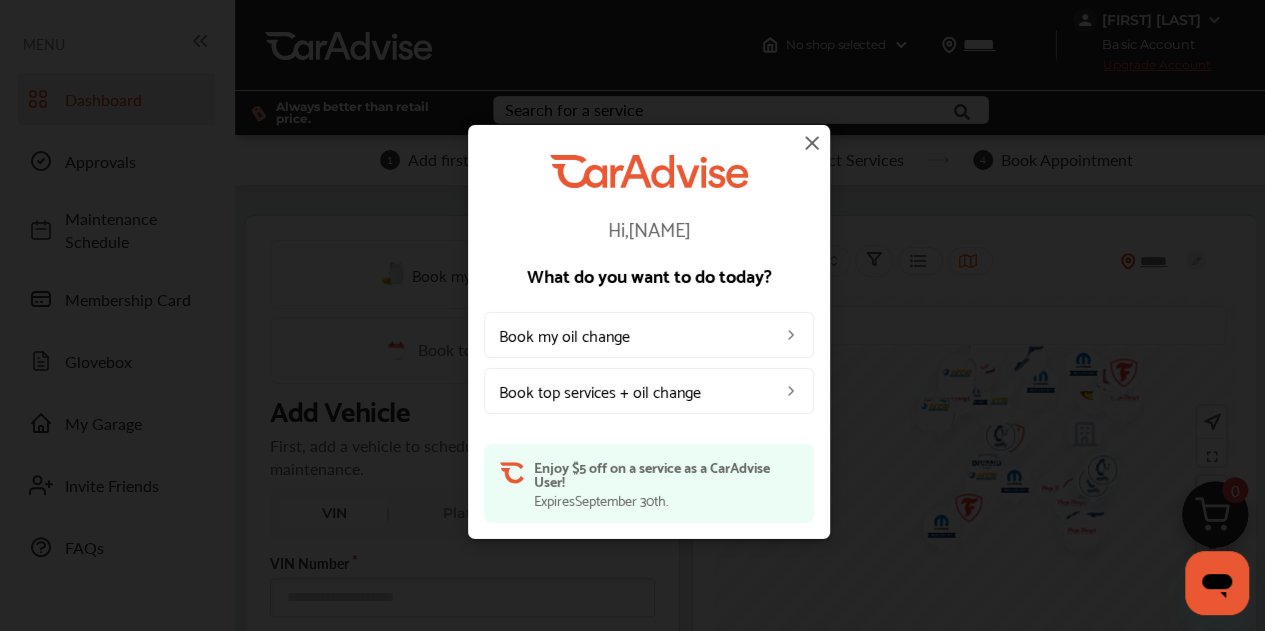 click at bounding box center (812, 142) 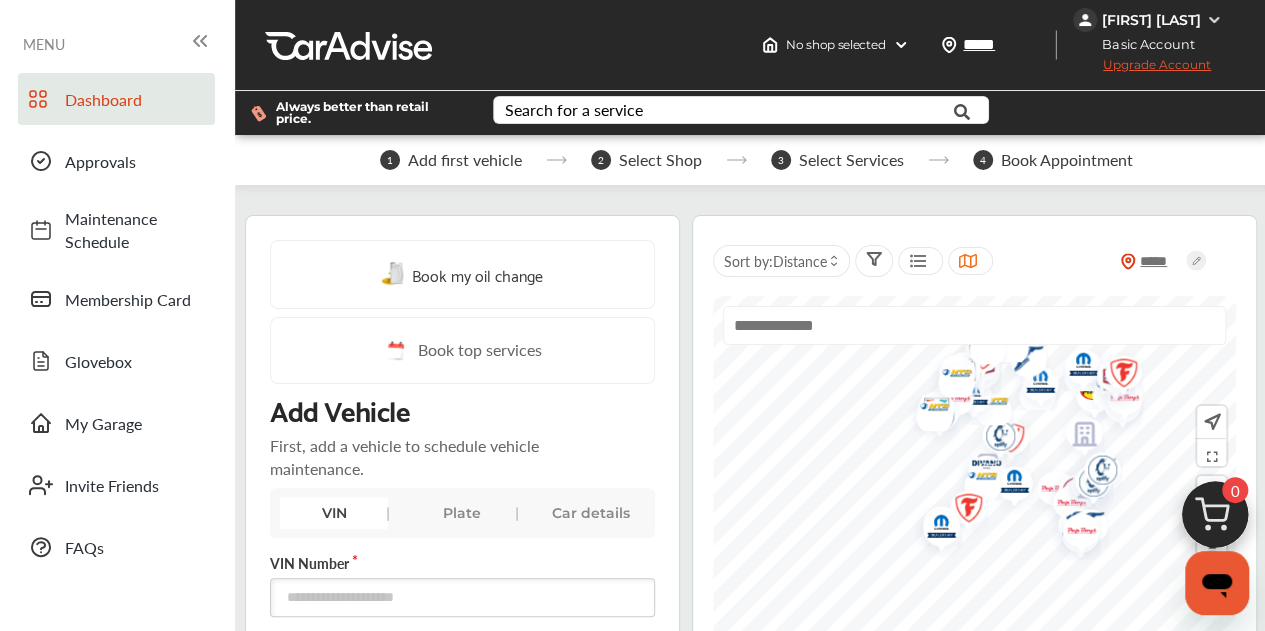 click on "[FIRST] [LAST]" at bounding box center (1151, 20) 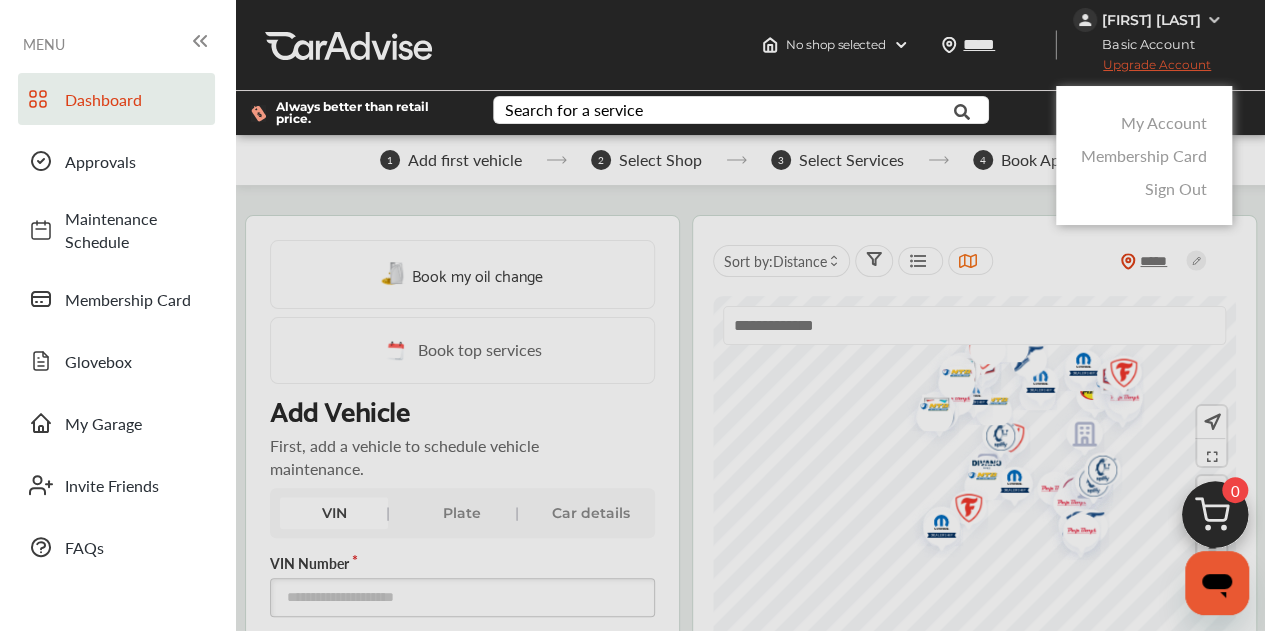 click on "My Account" at bounding box center [1164, 122] 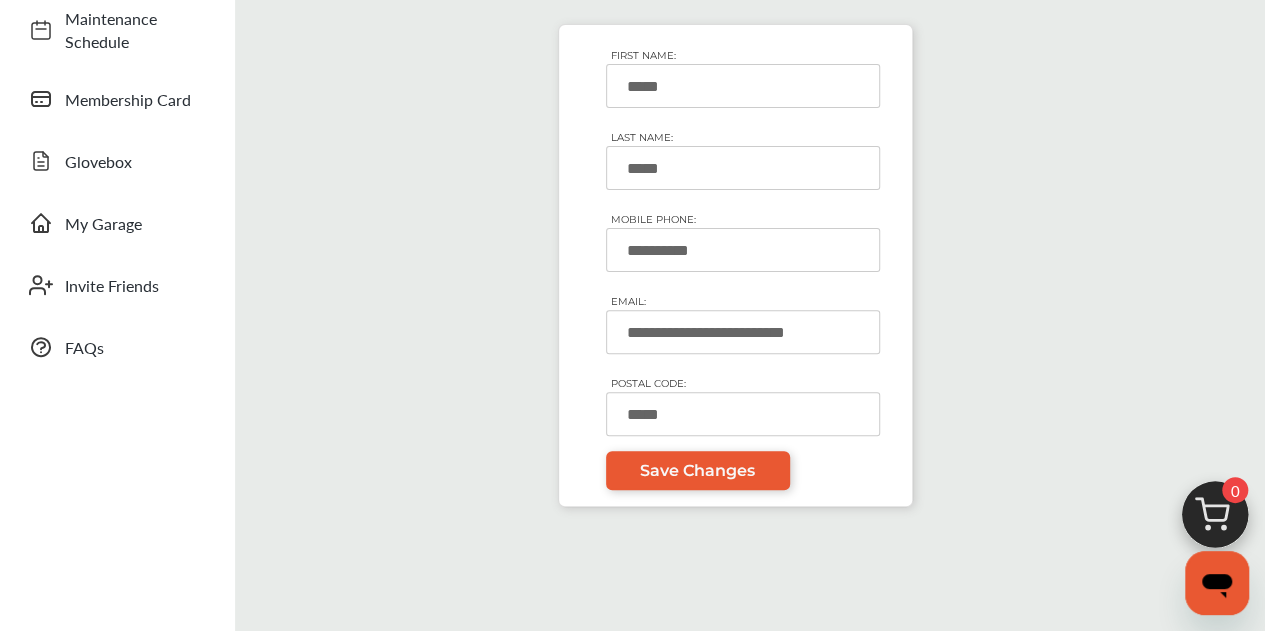 scroll, scrollTop: 300, scrollLeft: 0, axis: vertical 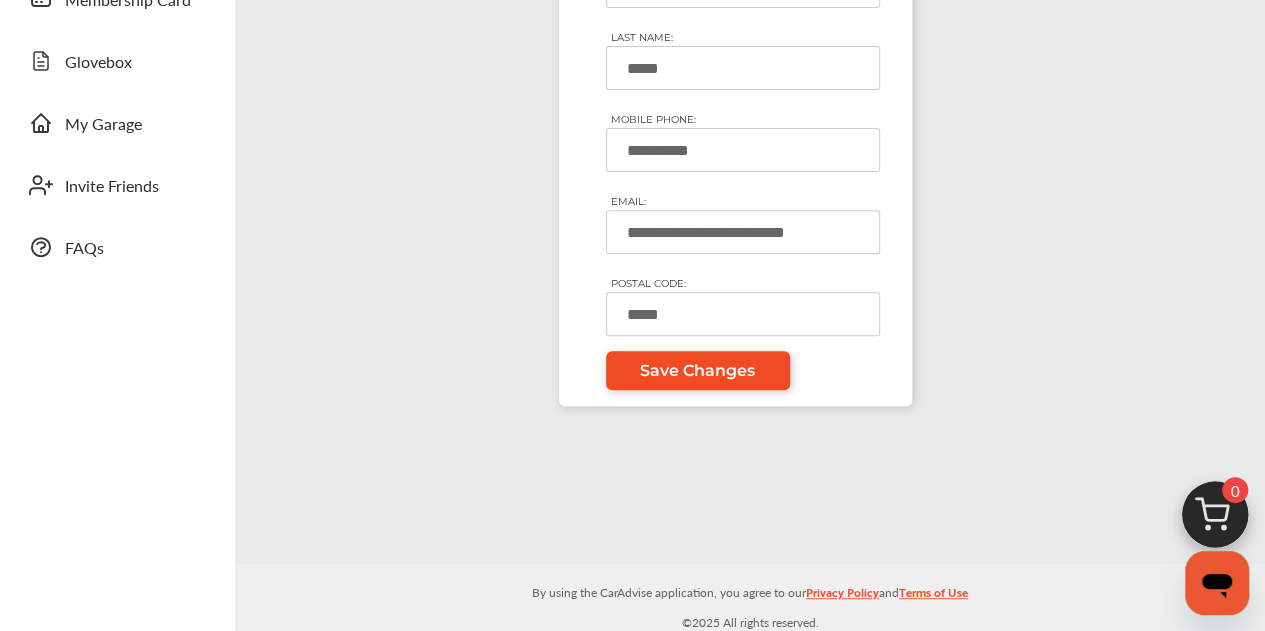click on "Save Changes" at bounding box center [697, 370] 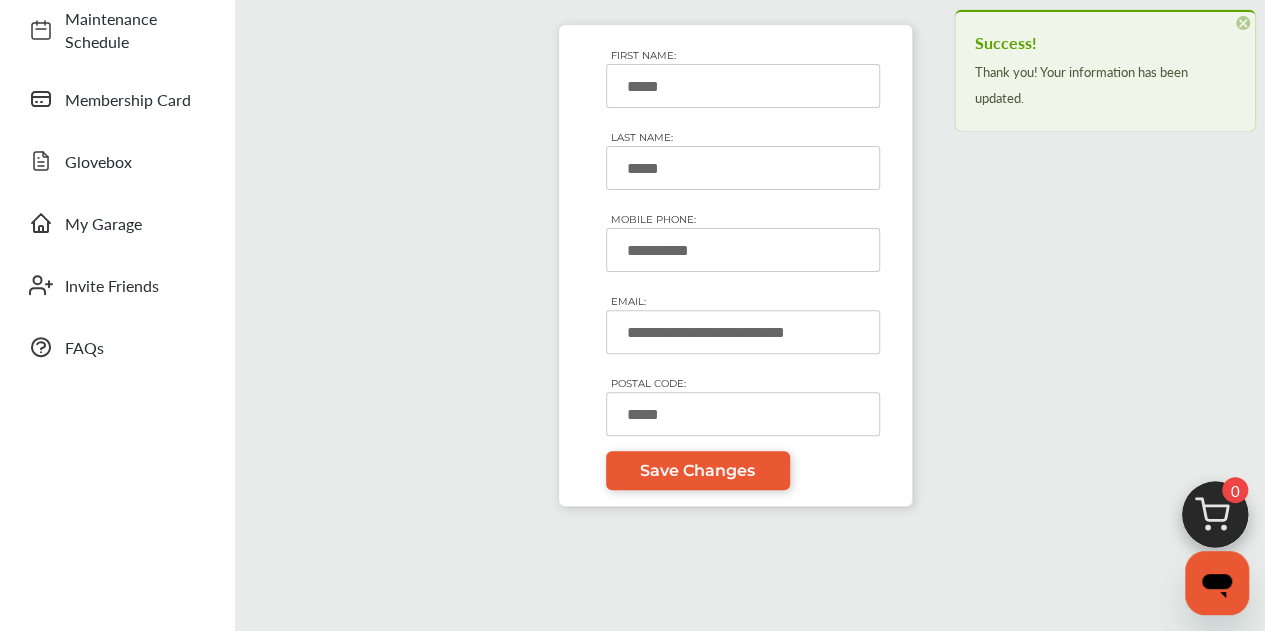 scroll, scrollTop: 0, scrollLeft: 0, axis: both 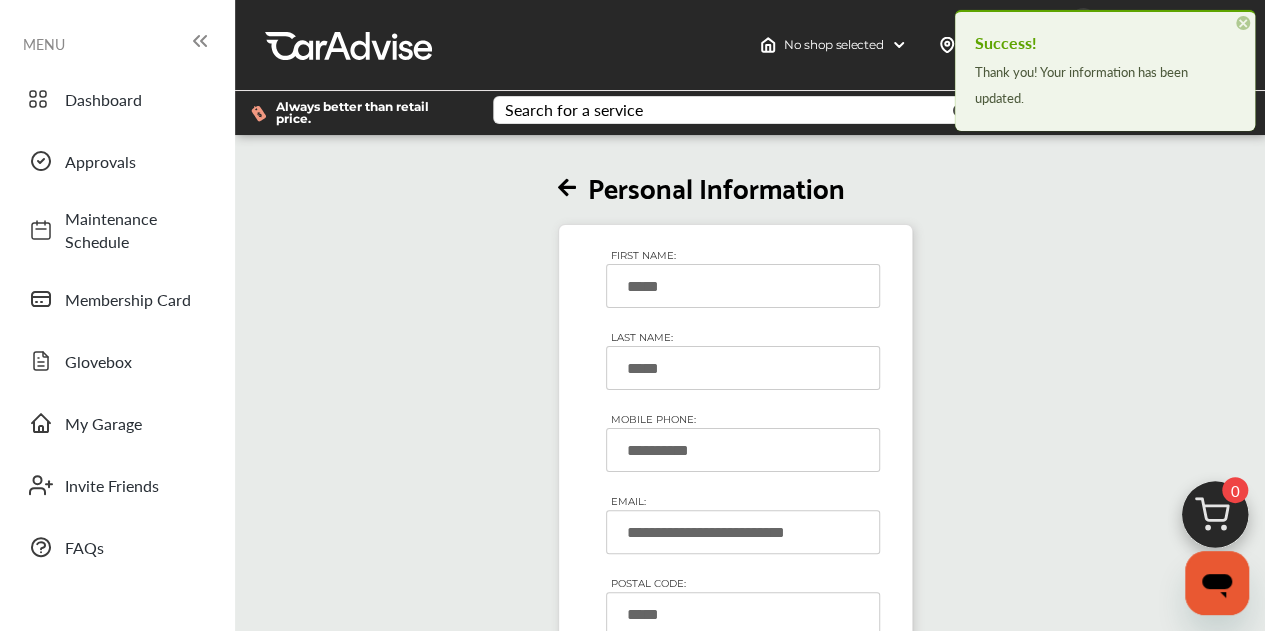 click on "×" at bounding box center [1243, 23] 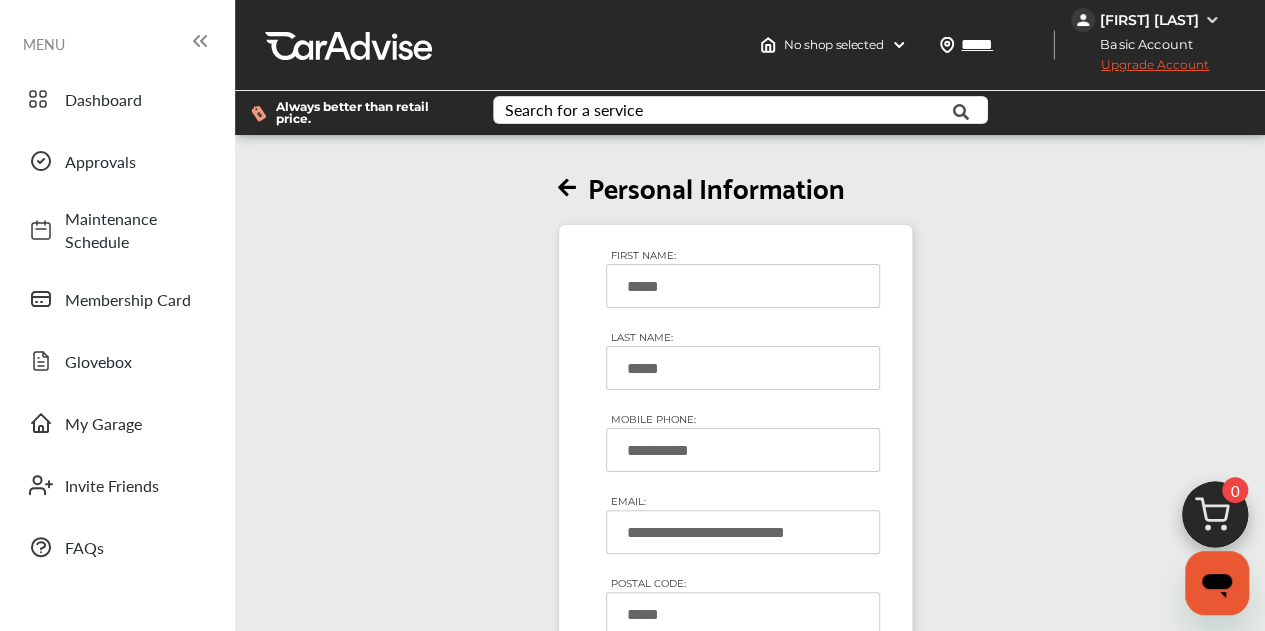click on "[FIRST] [LAST]" at bounding box center (1149, 20) 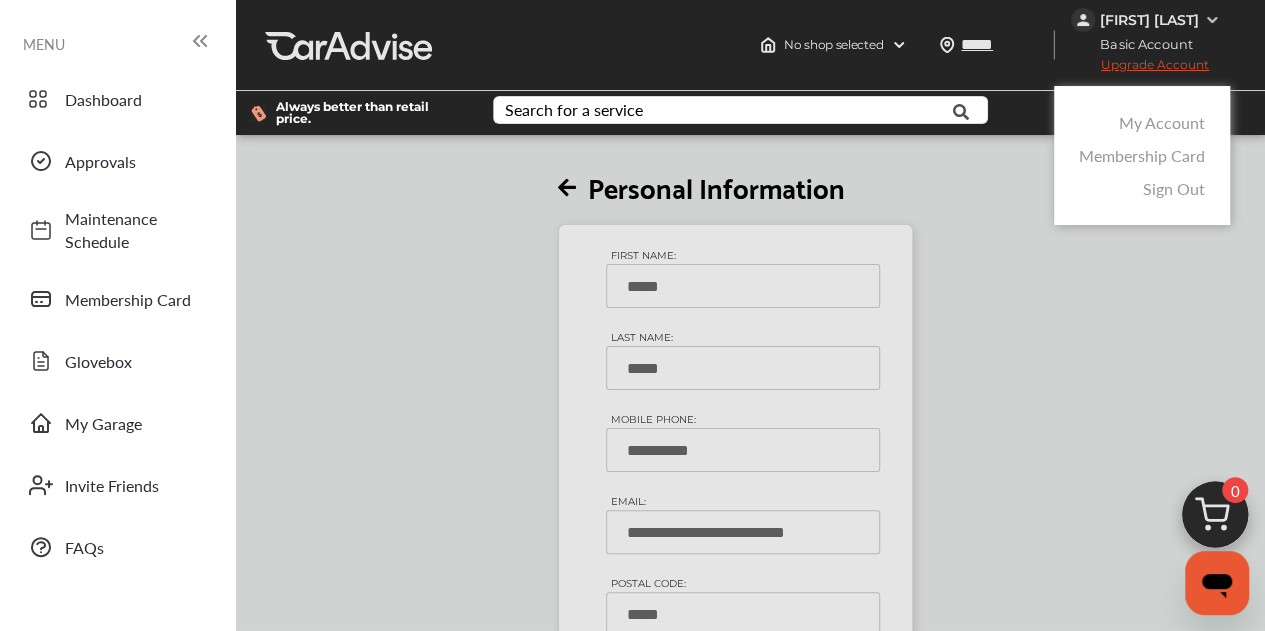 click on "Membership Card" at bounding box center (1142, 155) 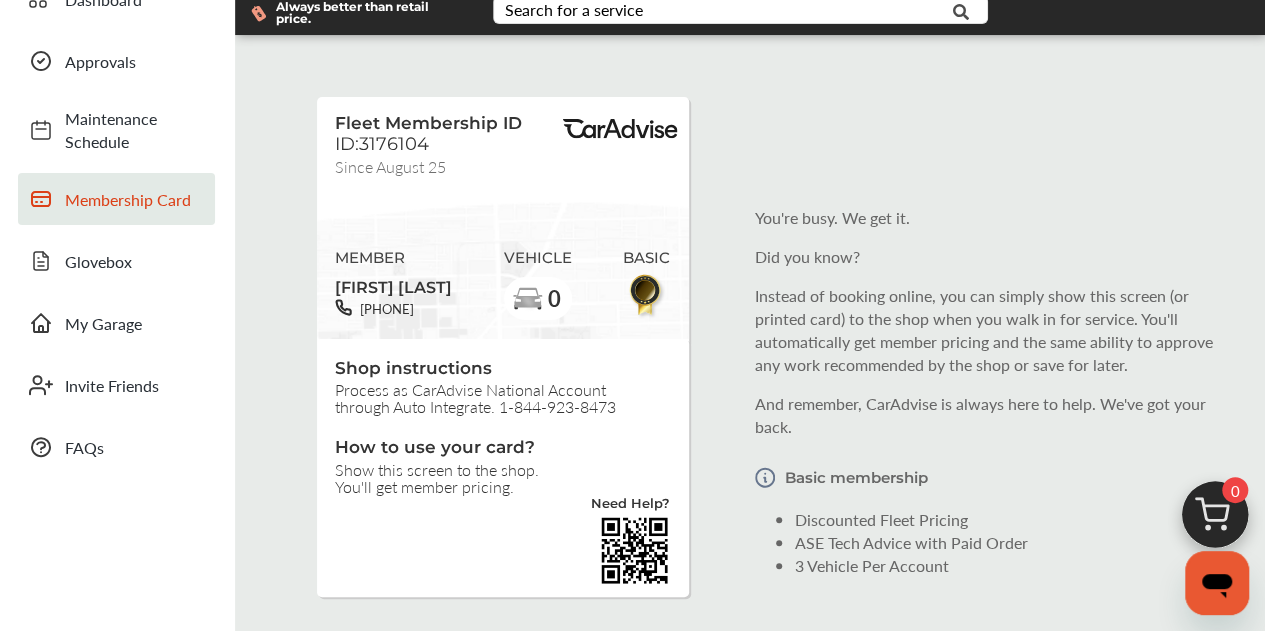 scroll, scrollTop: 200, scrollLeft: 0, axis: vertical 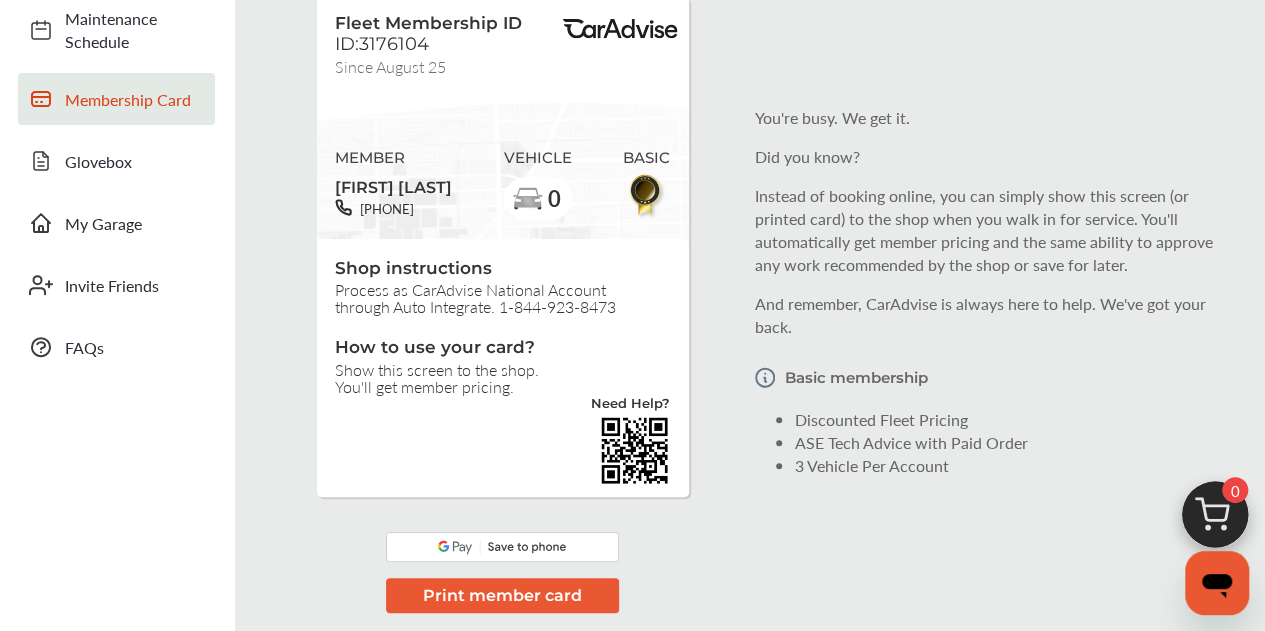 click on "Print member card" at bounding box center [502, 595] 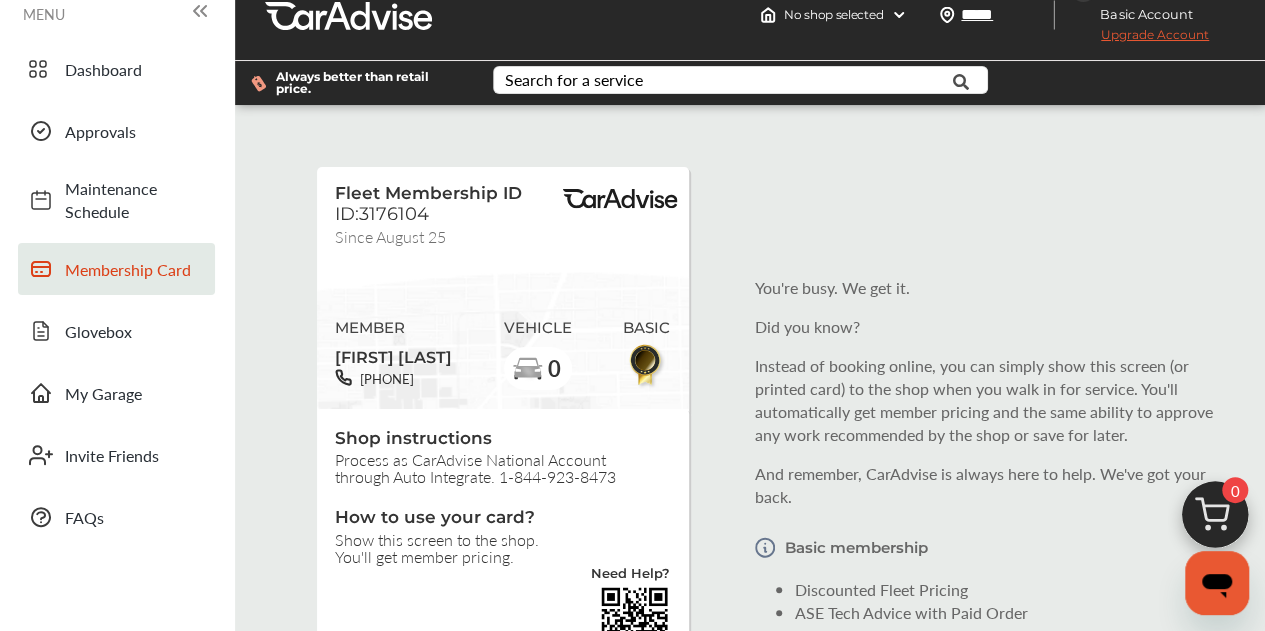 scroll, scrollTop: 0, scrollLeft: 0, axis: both 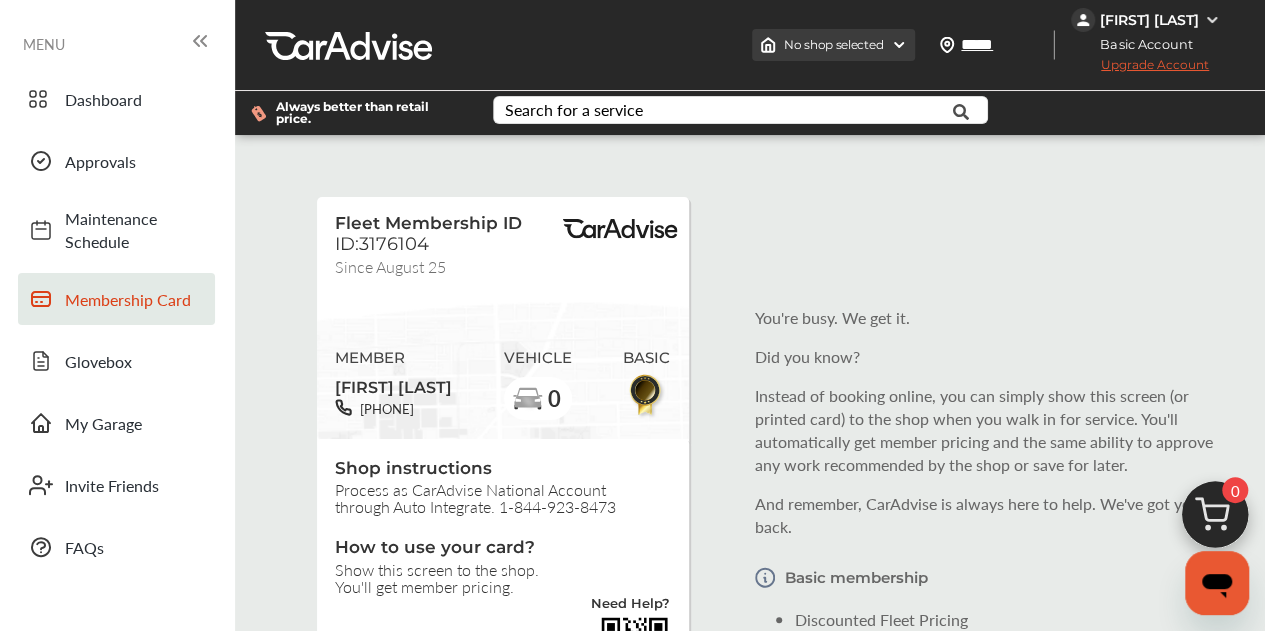 click on "No shop selected" at bounding box center [833, 45] 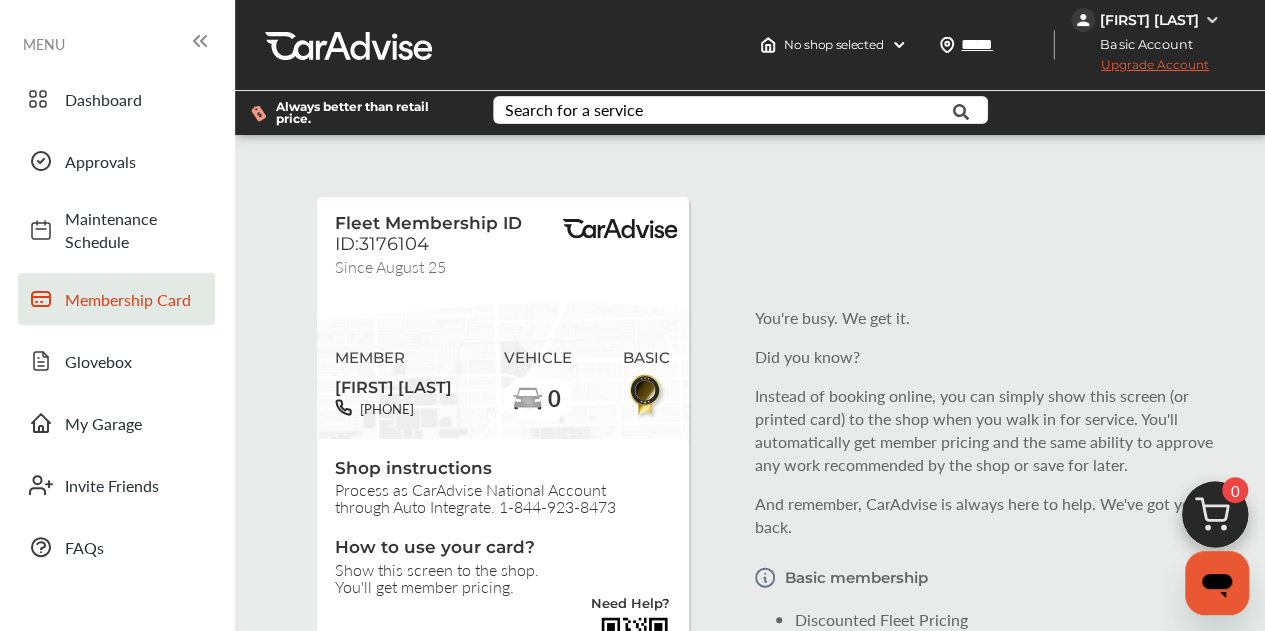 click on "Fleet Membership ID ID:3176104 Since [DATE] MEMBER [FIRST] [LAST] [PHONE] VEHICLE 0 BASIC Shop instructions Process as CarAdvise National Account   through Auto Integrate. [PHONE] How to use your card? Show this screen to the shop. You'll get member pricing. Need Help? Print member card You're busy. We get it. Did you know? Instead of booking online, you can simply show this screen (or printed card) to the shop when you walk in for service. You'll automatically get member pricing and the same ability to approve any work recommended by the shop or save for later. And remember, CarAdvise is always here to help. We've got your back. Basic  membership Discounted Fleet Pricing ASE Tech Advice with Paid Order 3 Vehicle Per Account" at bounding box center [750, 491] 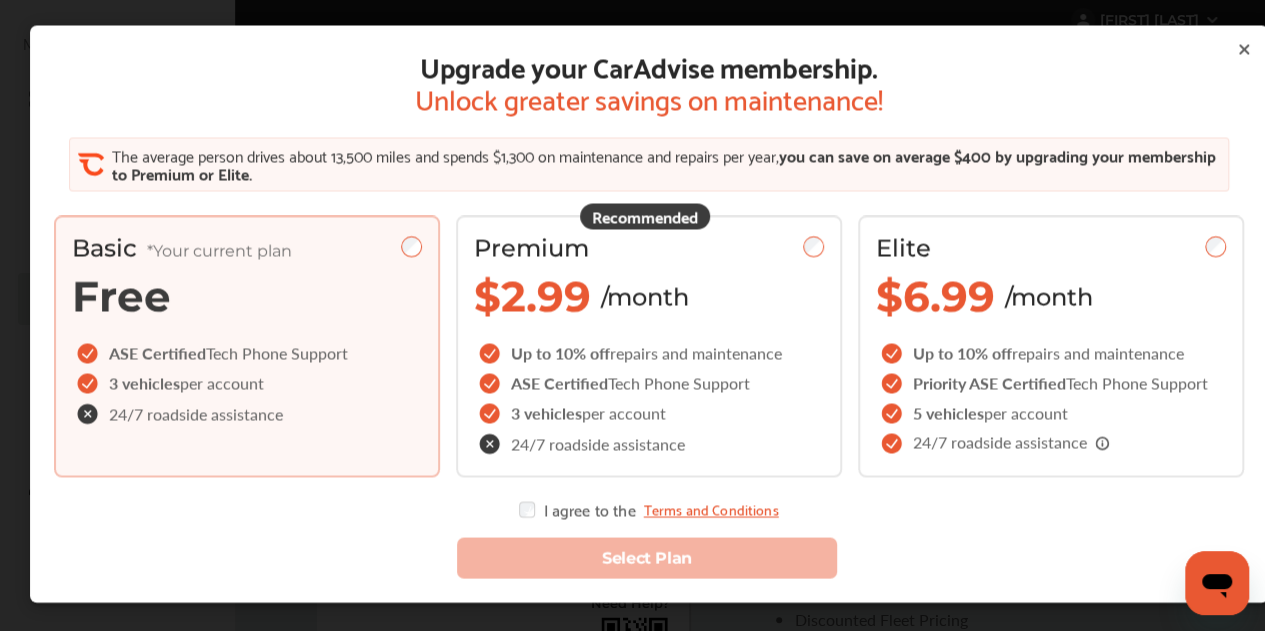 click 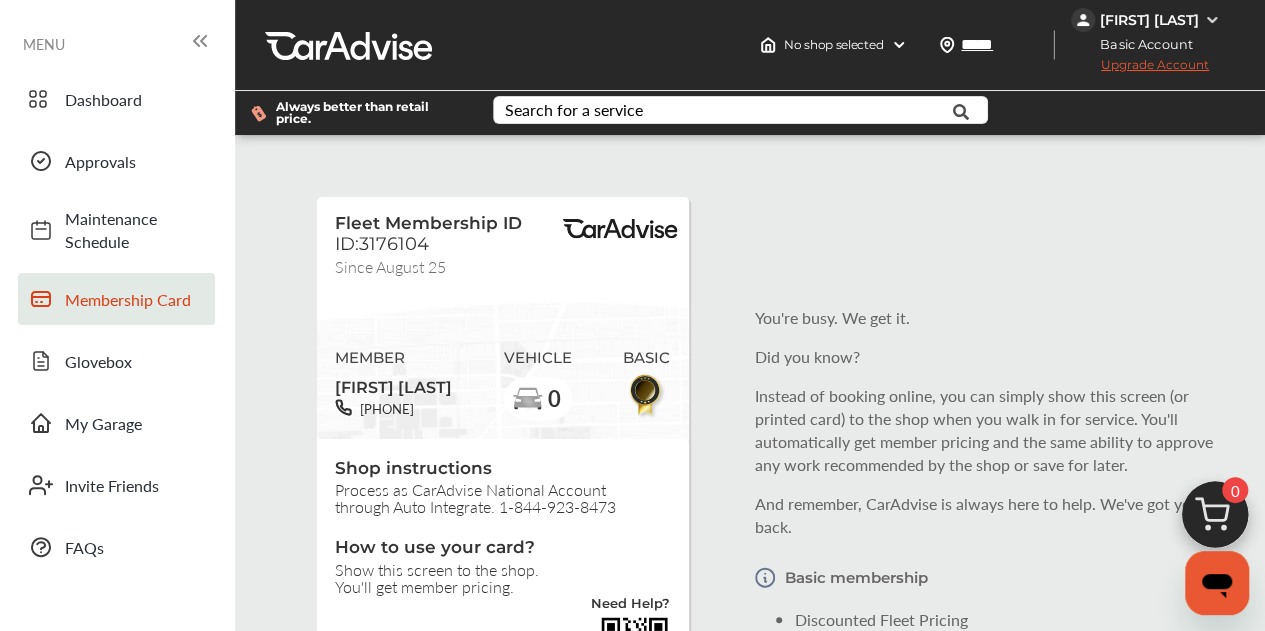 click on "[FIRST] [LAST]" at bounding box center [1149, 20] 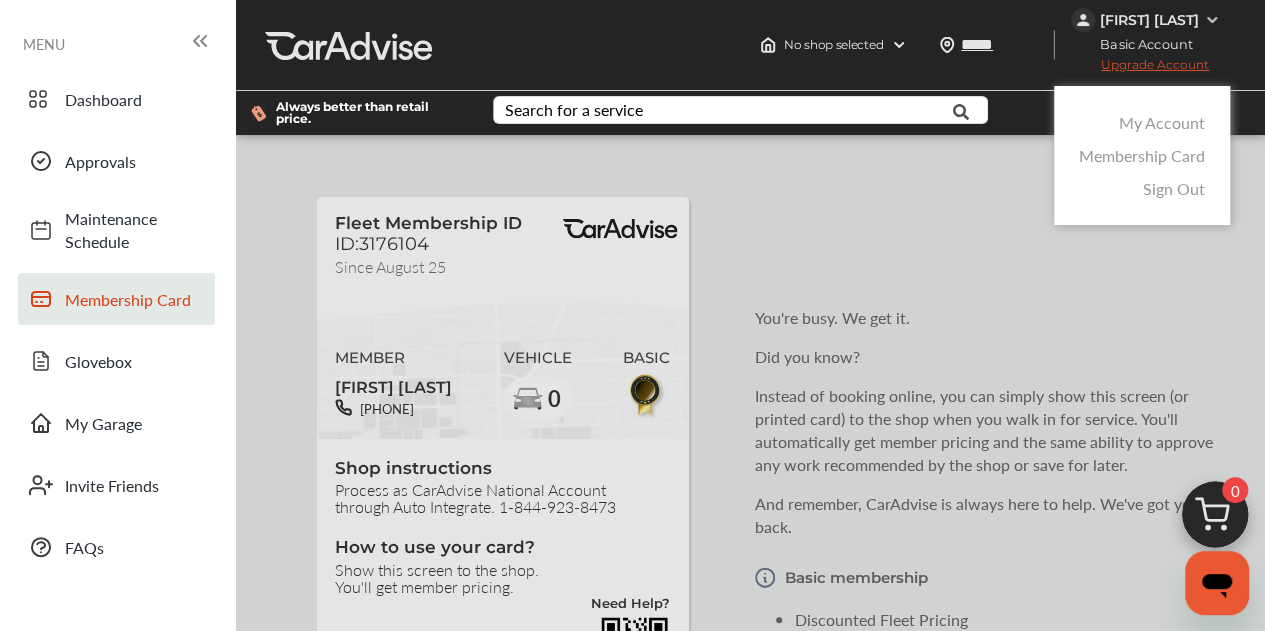 click on "My Account" at bounding box center [1162, 122] 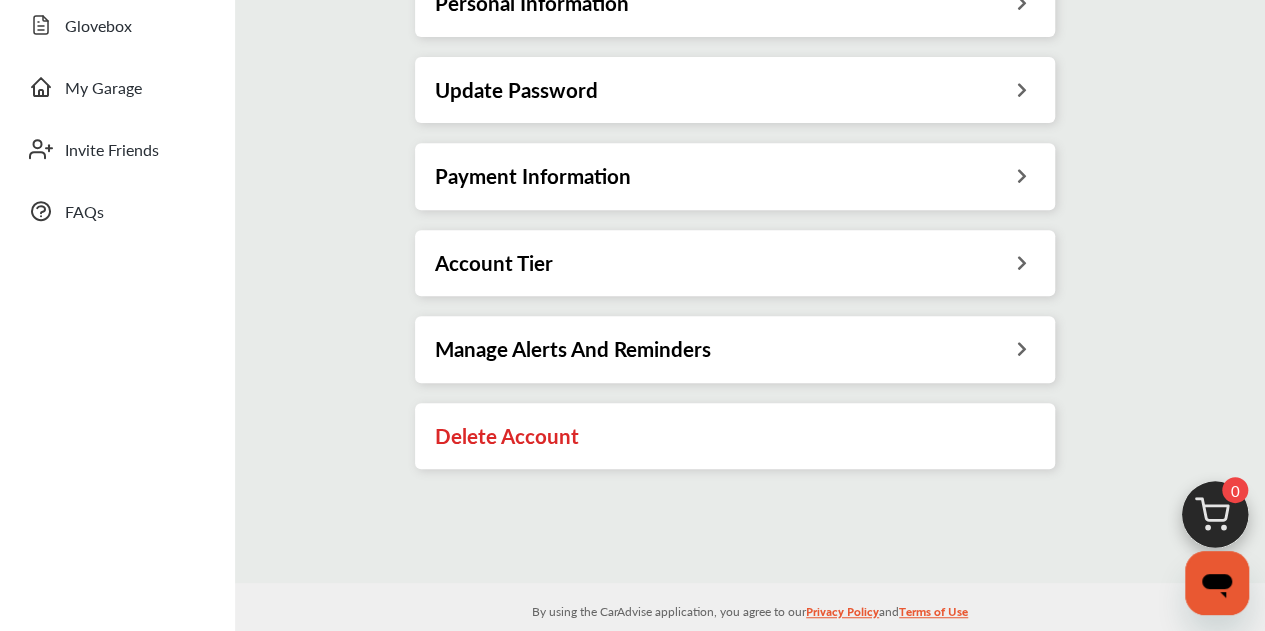 scroll, scrollTop: 400, scrollLeft: 0, axis: vertical 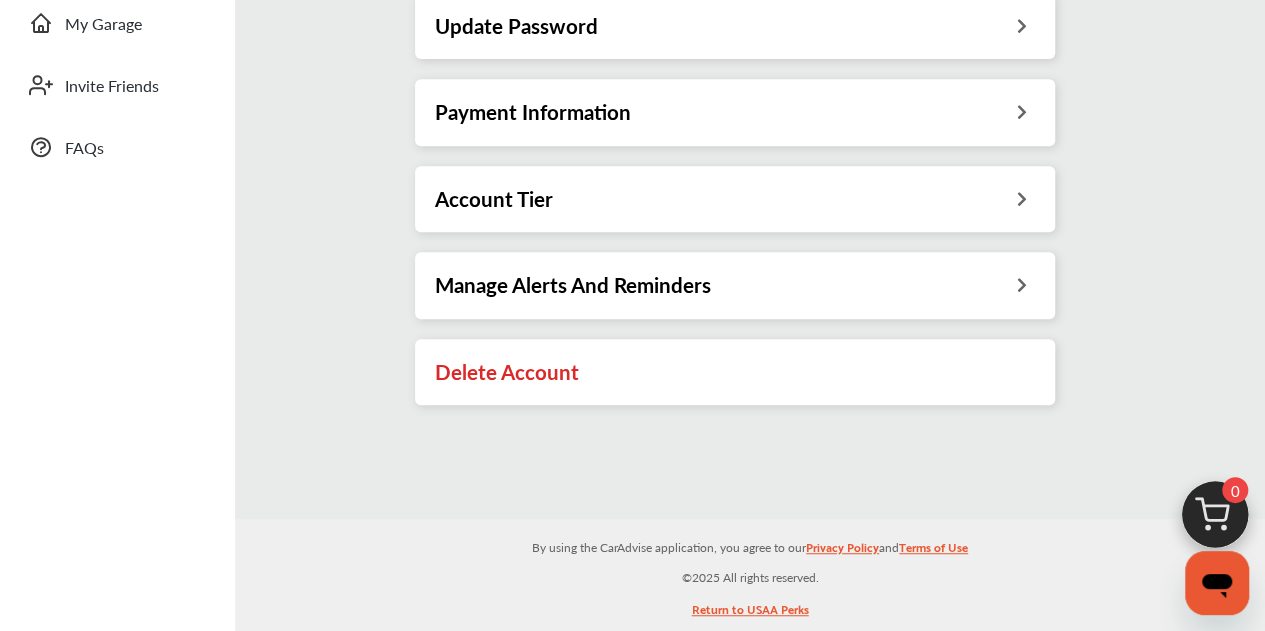 click at bounding box center [1021, 109] 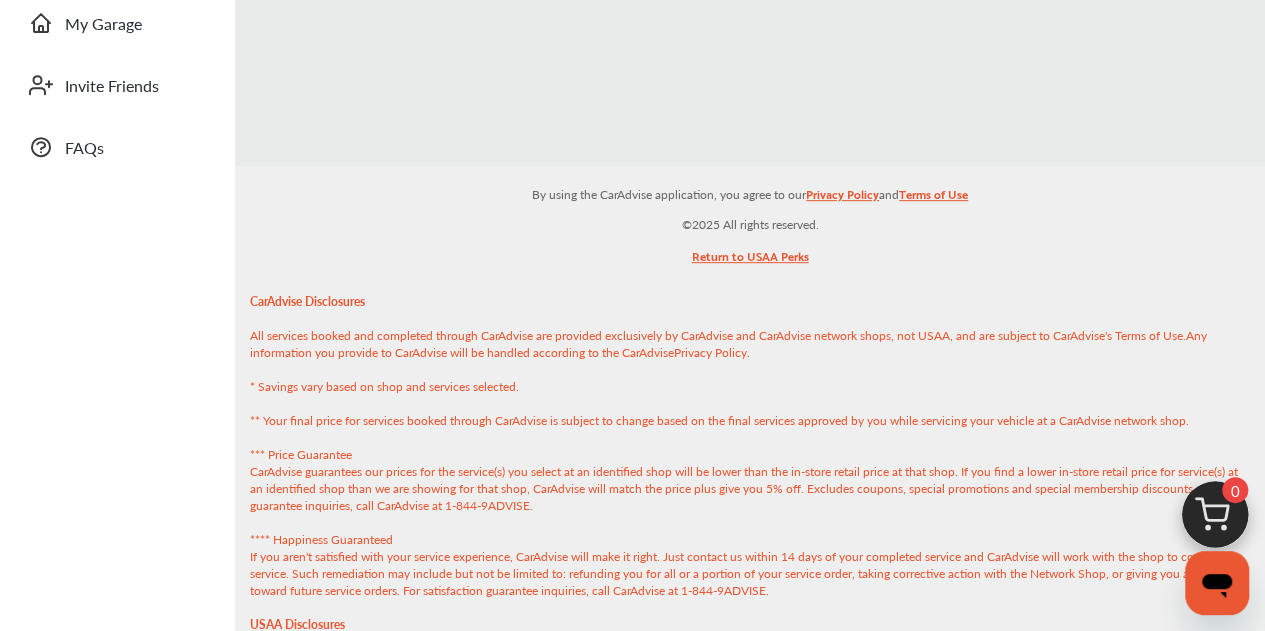 scroll, scrollTop: 0, scrollLeft: 0, axis: both 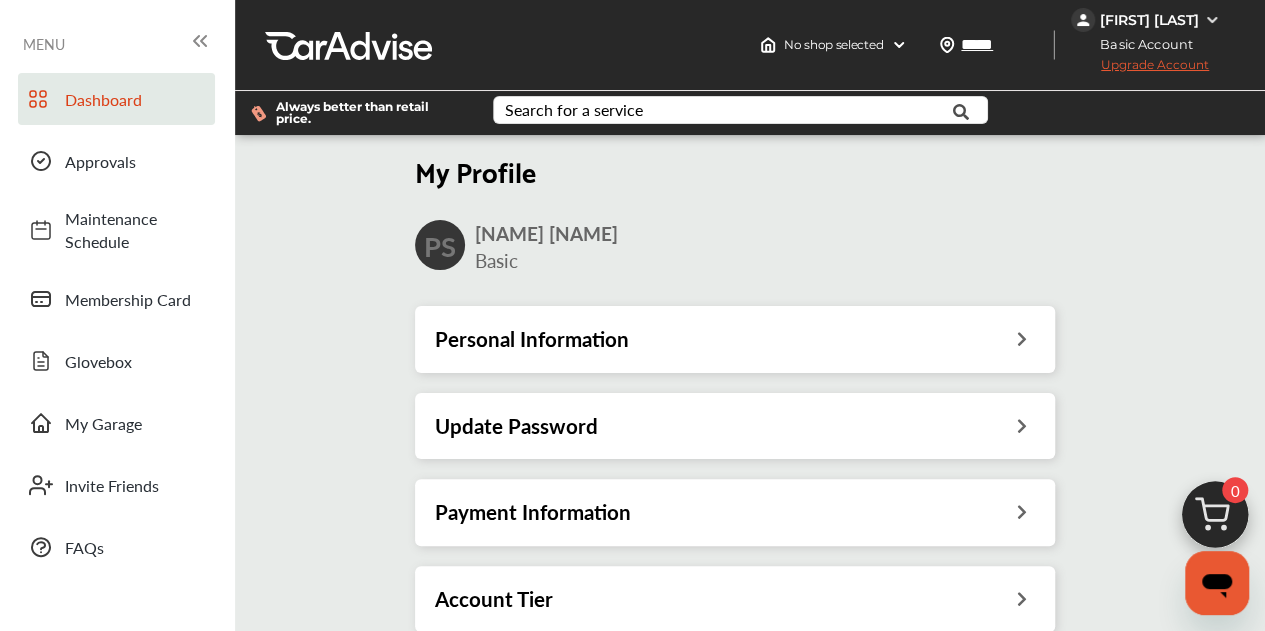 click on "Dashboard" at bounding box center [116, 99] 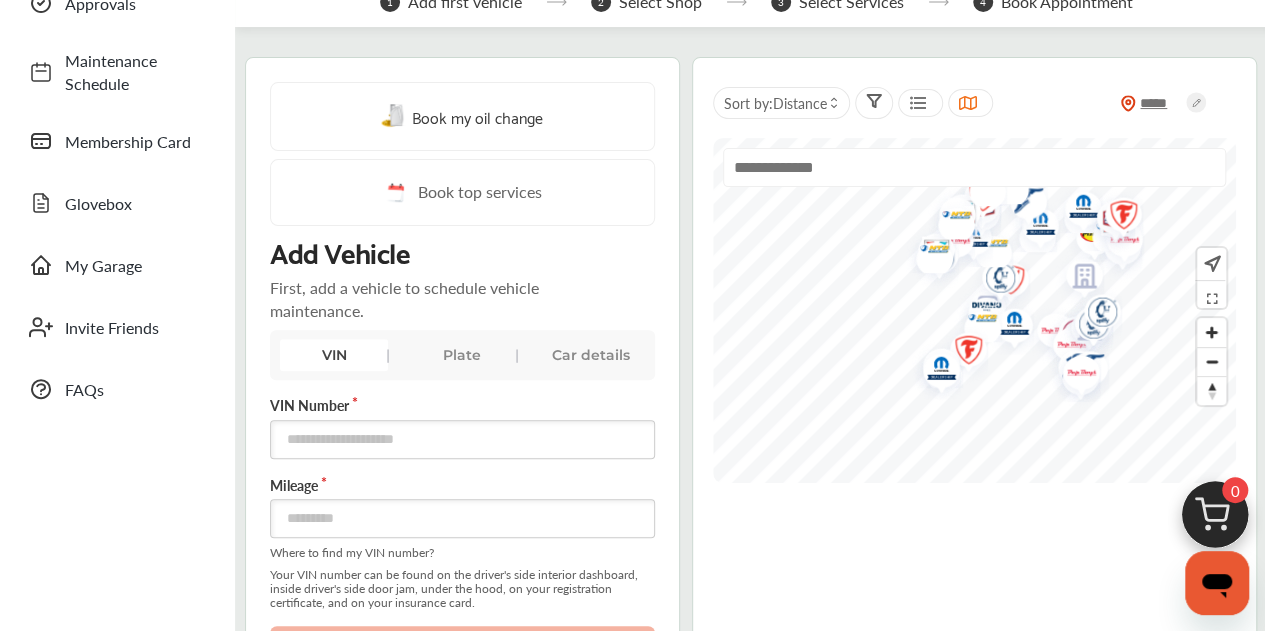 scroll, scrollTop: 200, scrollLeft: 0, axis: vertical 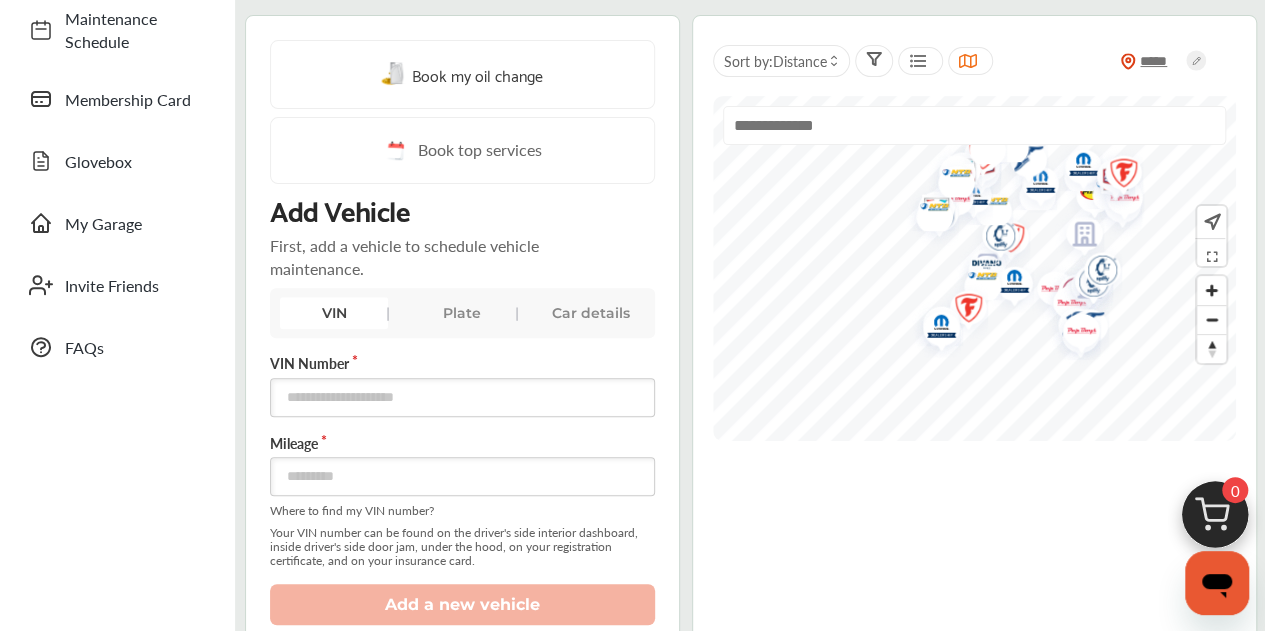 click on "Car details" at bounding box center [590, 313] 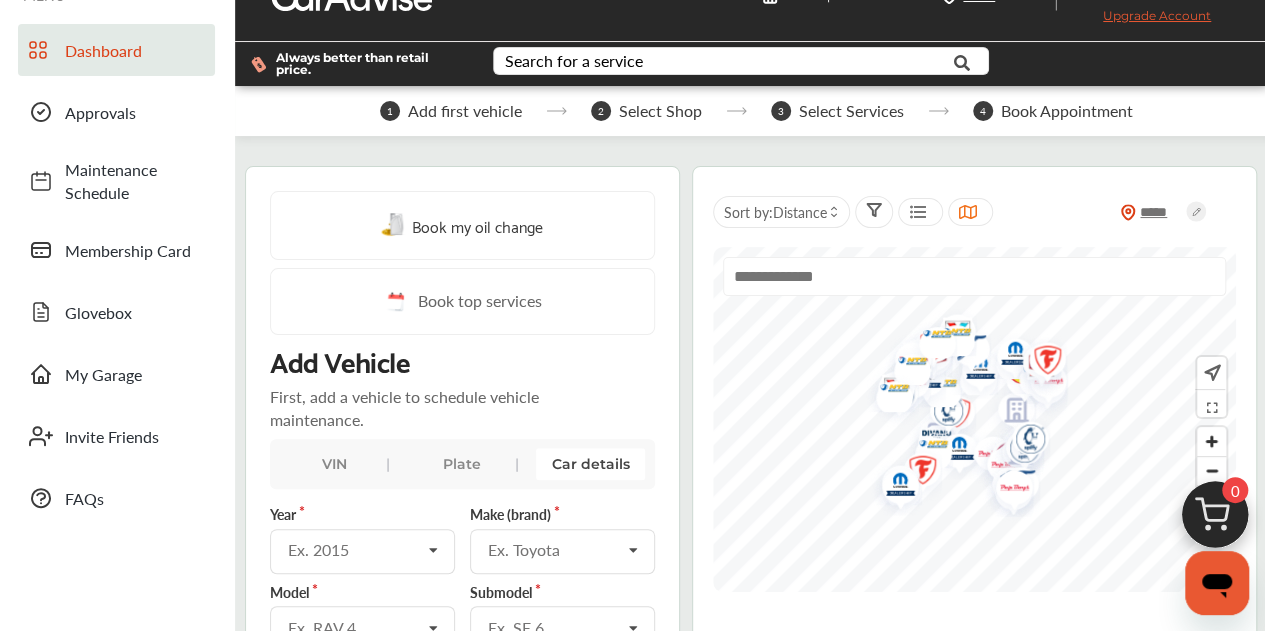 scroll, scrollTop: 0, scrollLeft: 0, axis: both 